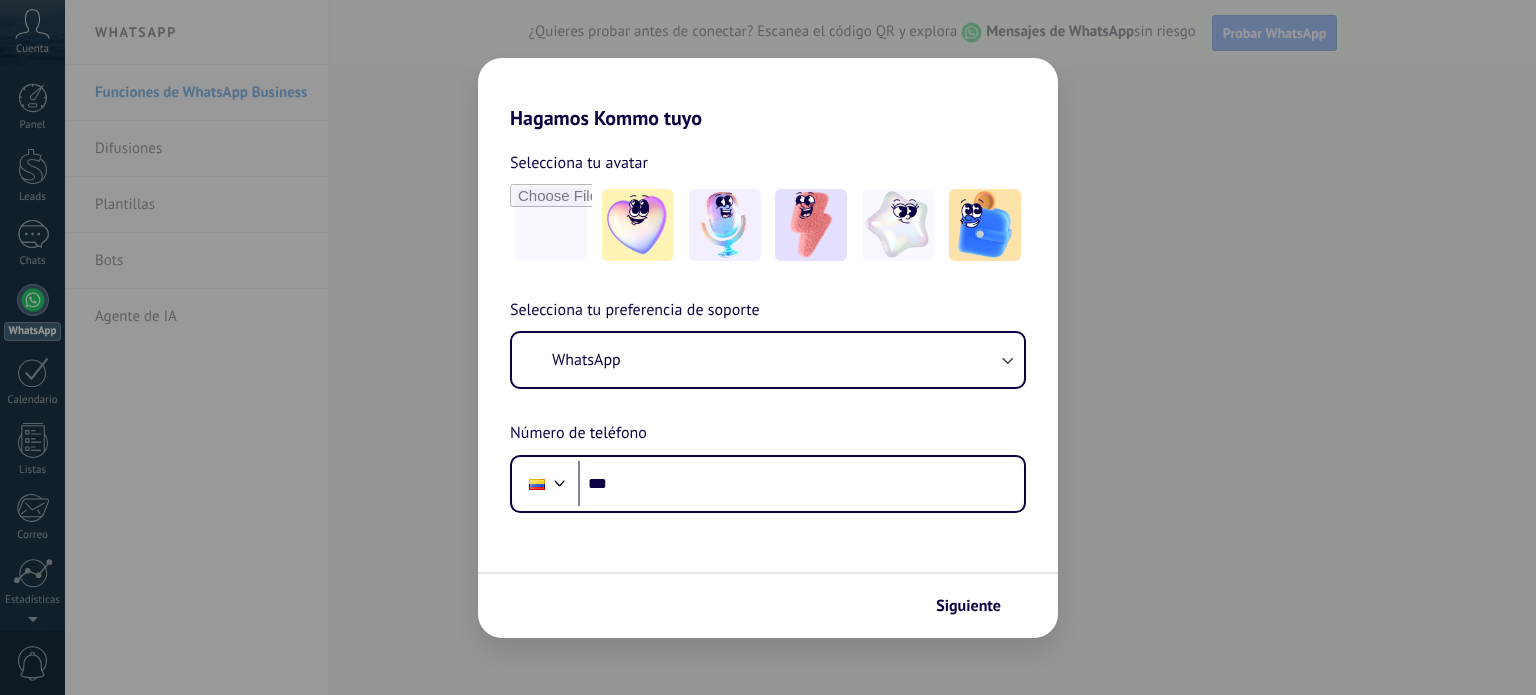 scroll, scrollTop: 0, scrollLeft: 0, axis: both 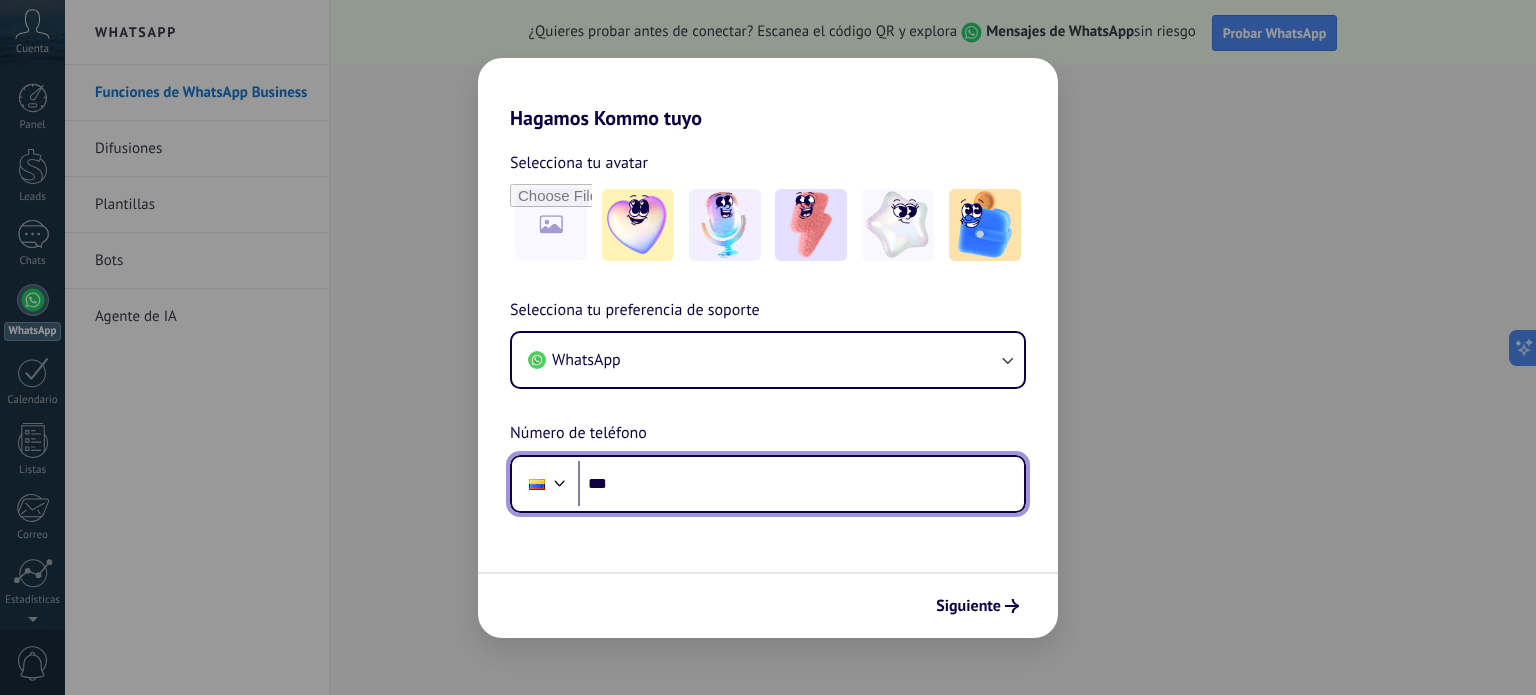 click on "***" at bounding box center [801, 484] 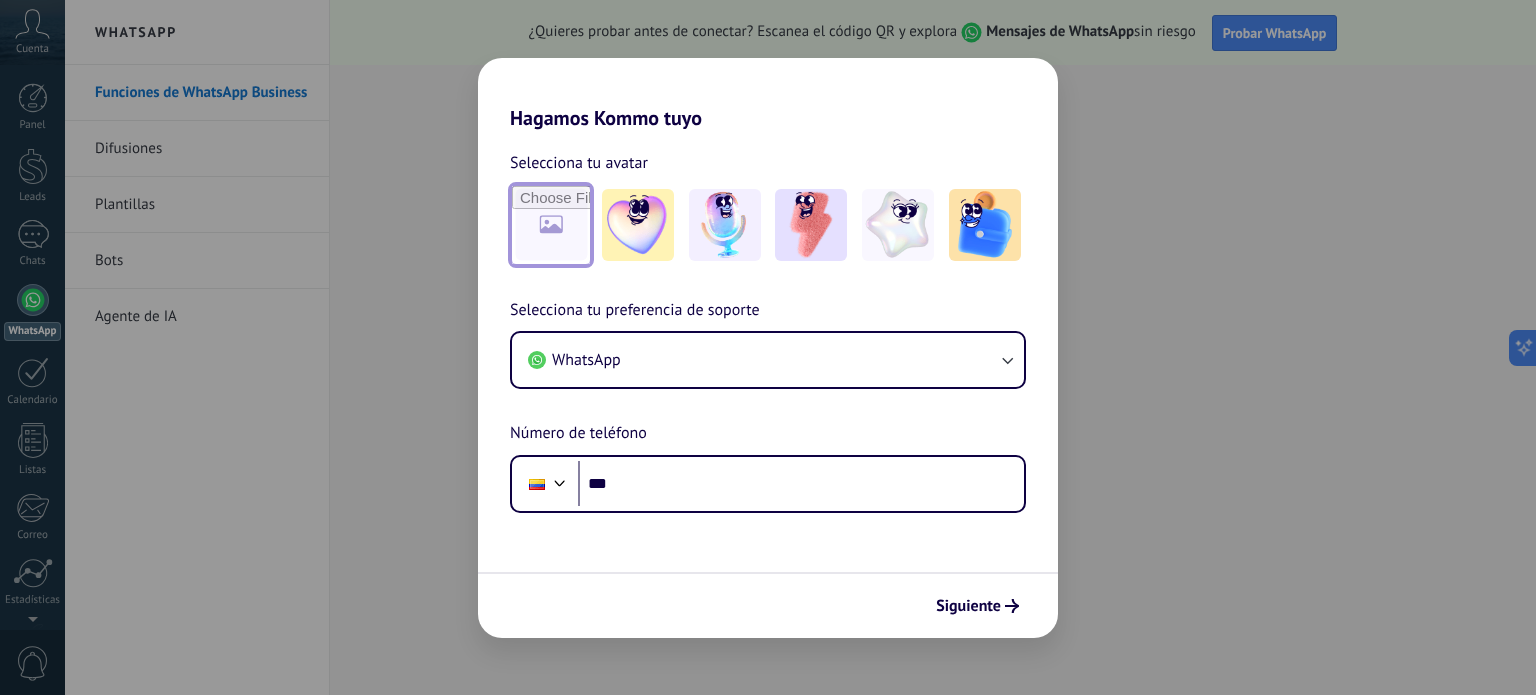 click at bounding box center (551, 225) 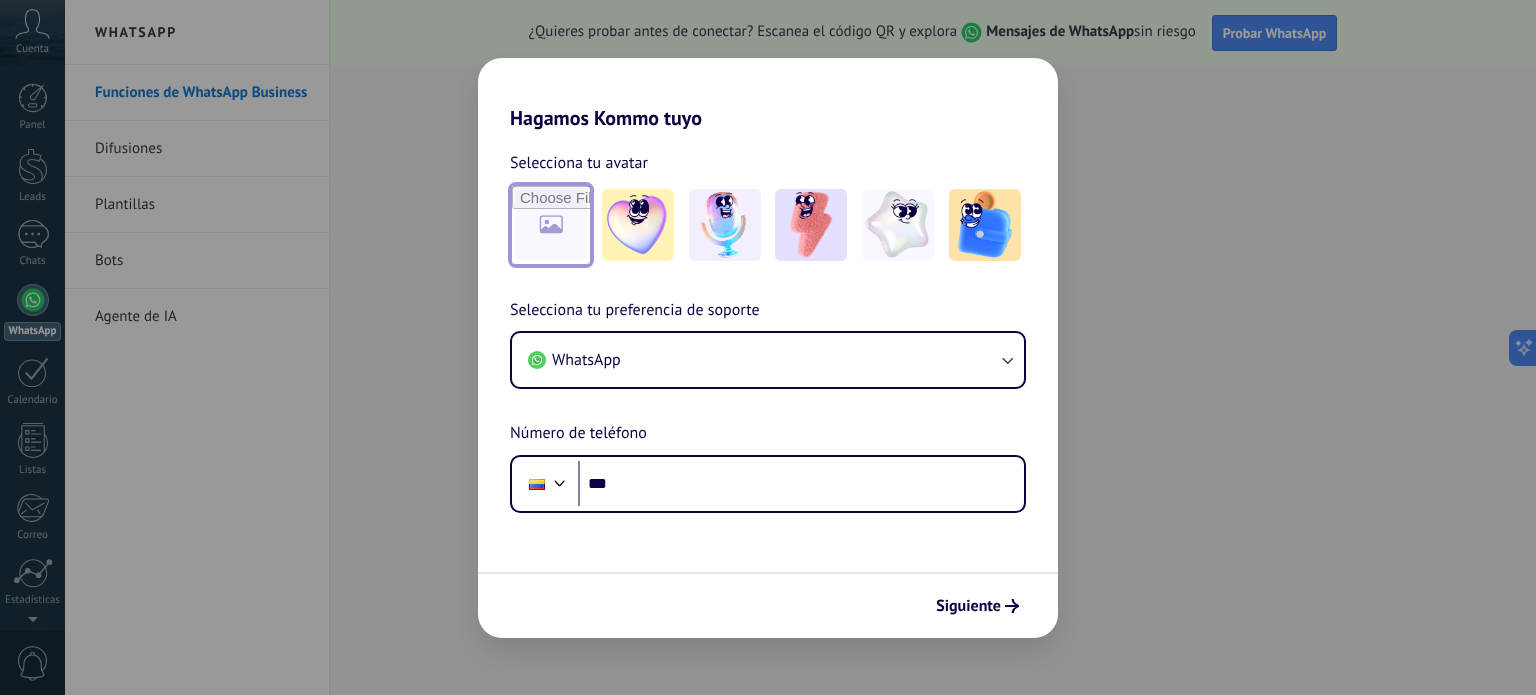 type on "**********" 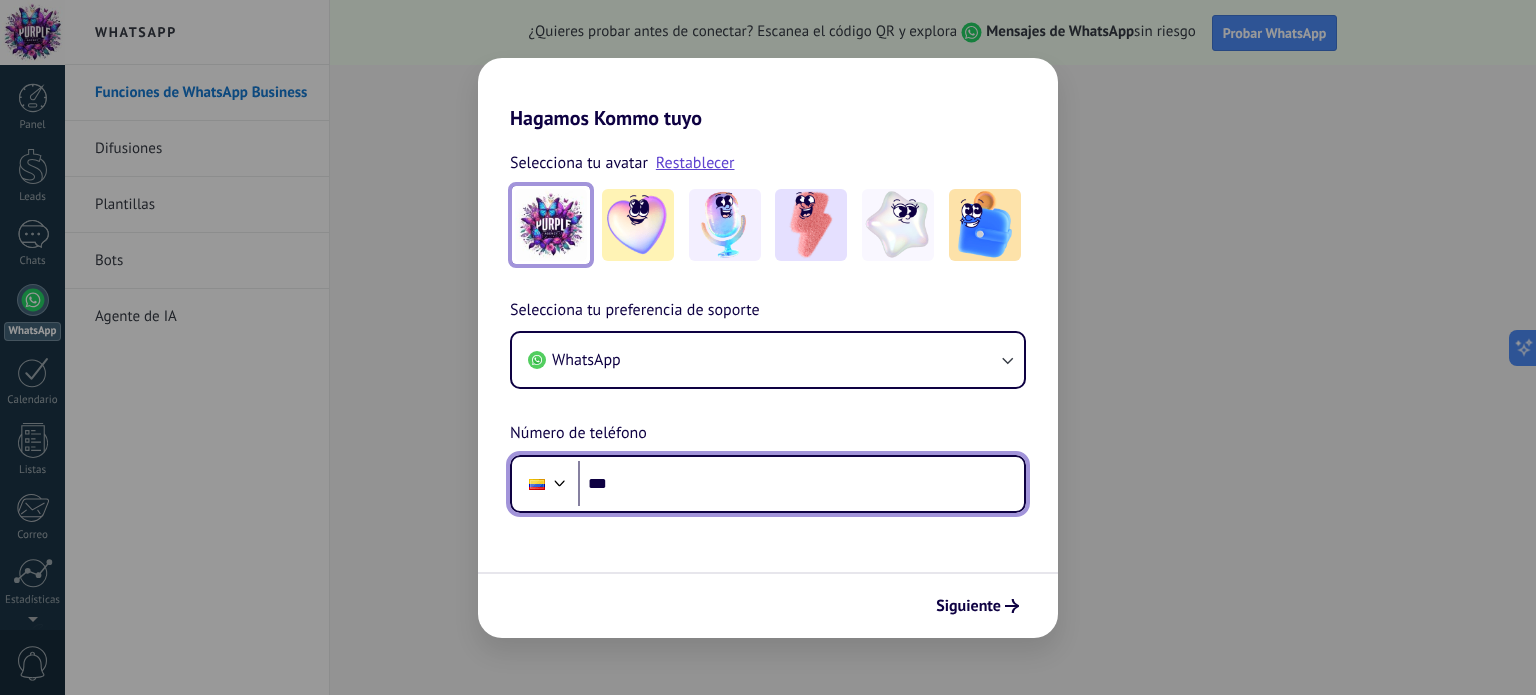 click on "***" at bounding box center [801, 484] 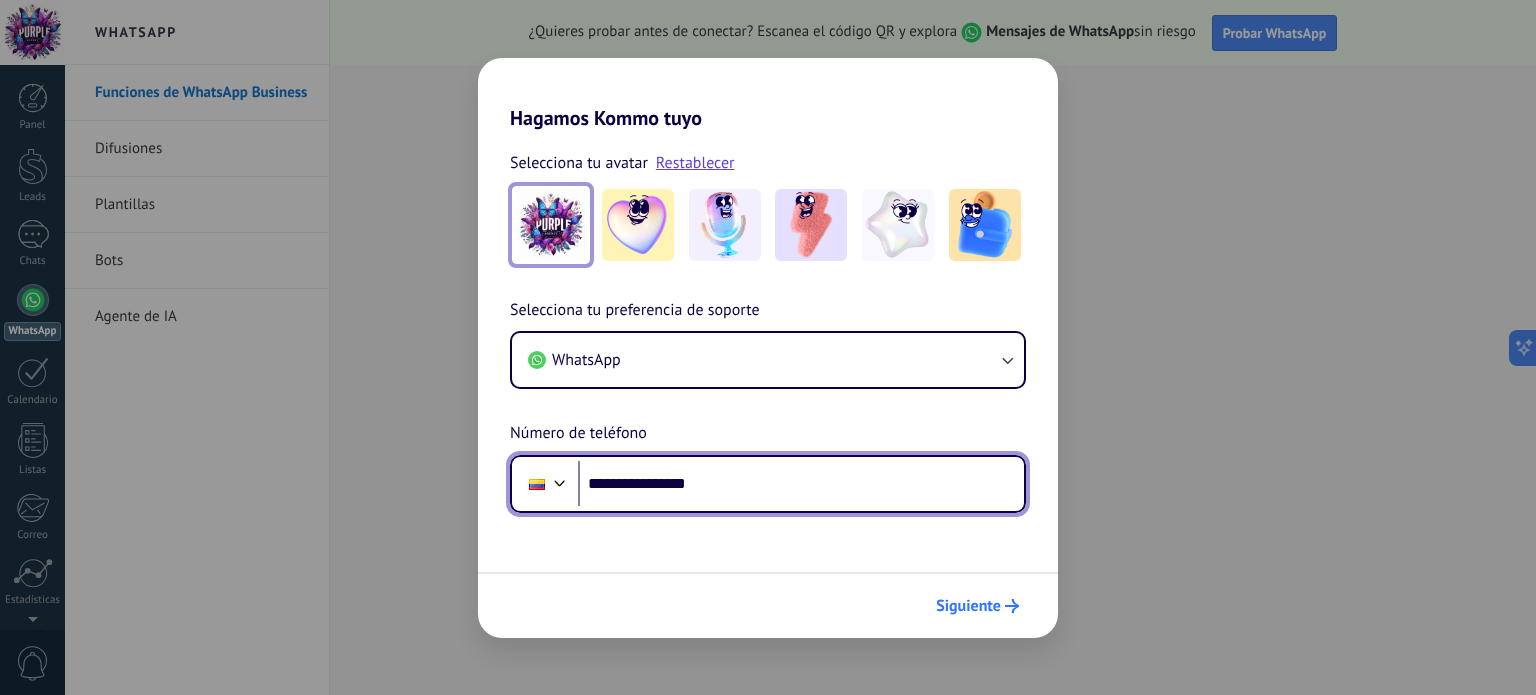 type on "**********" 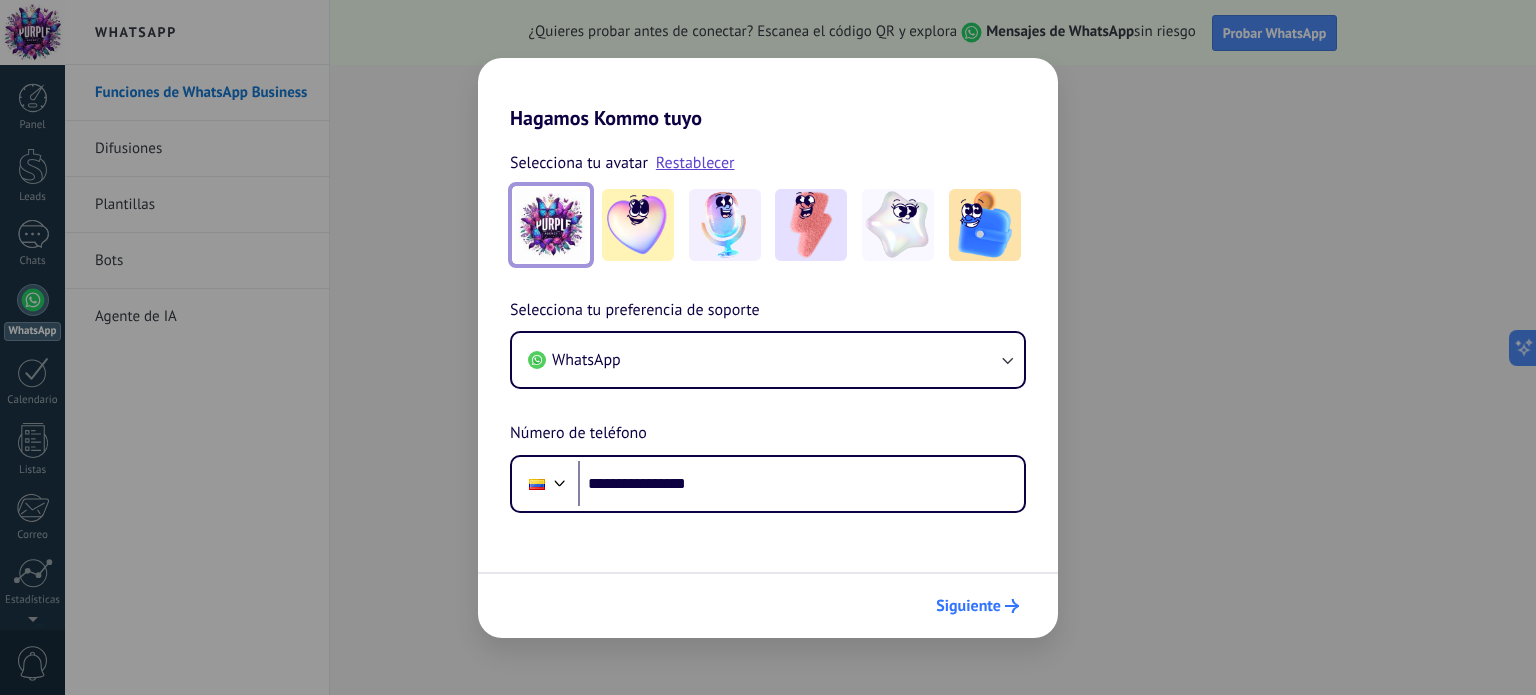 click on "Siguiente" at bounding box center (968, 606) 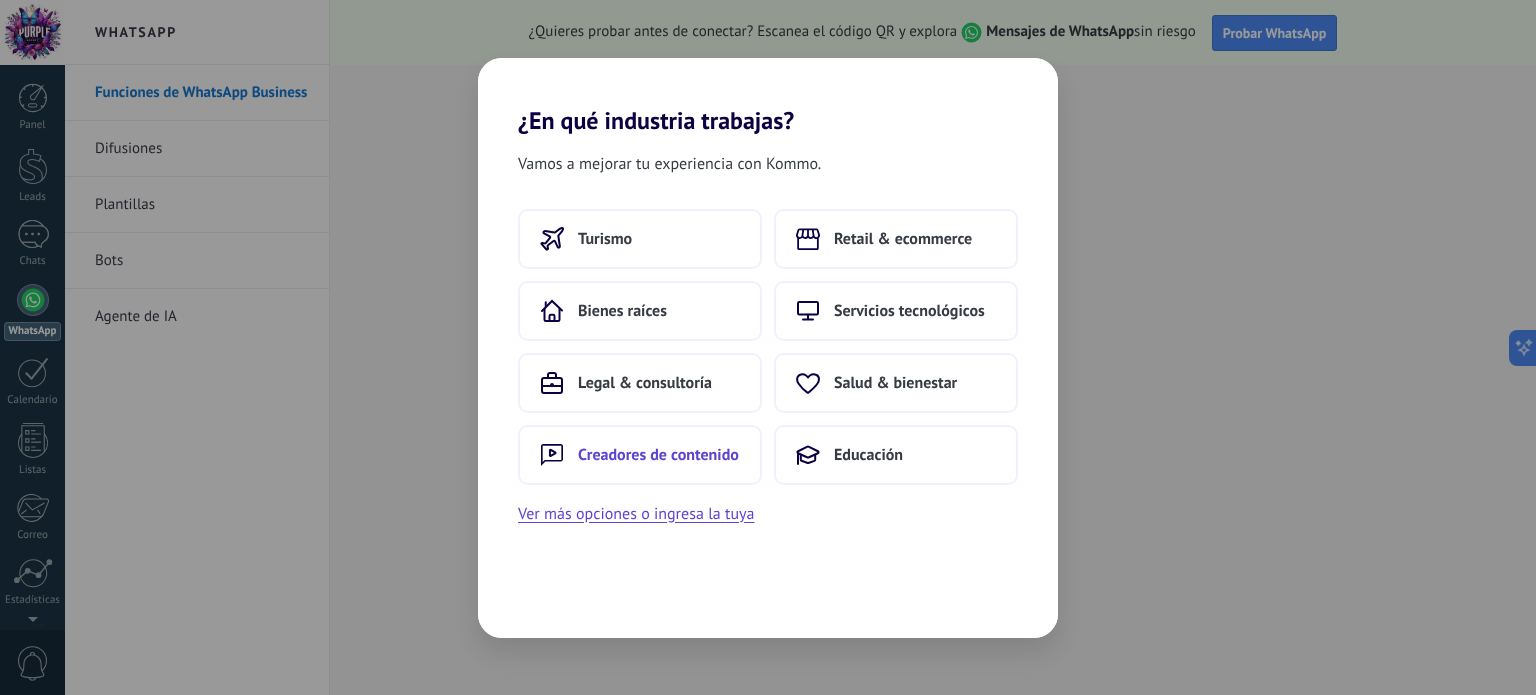 click on "Creadores de contenido" at bounding box center (658, 455) 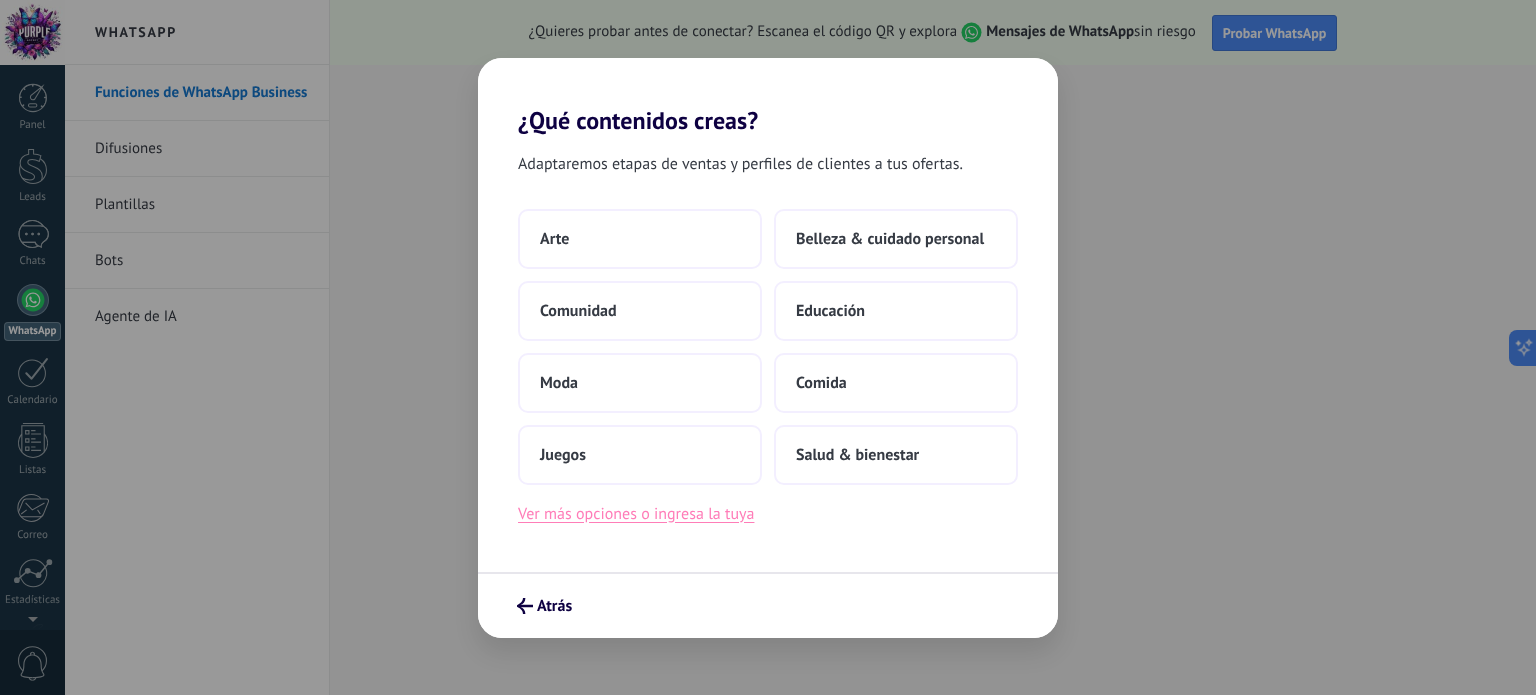click on "Ver más opciones o ingresa la tuya" at bounding box center [636, 514] 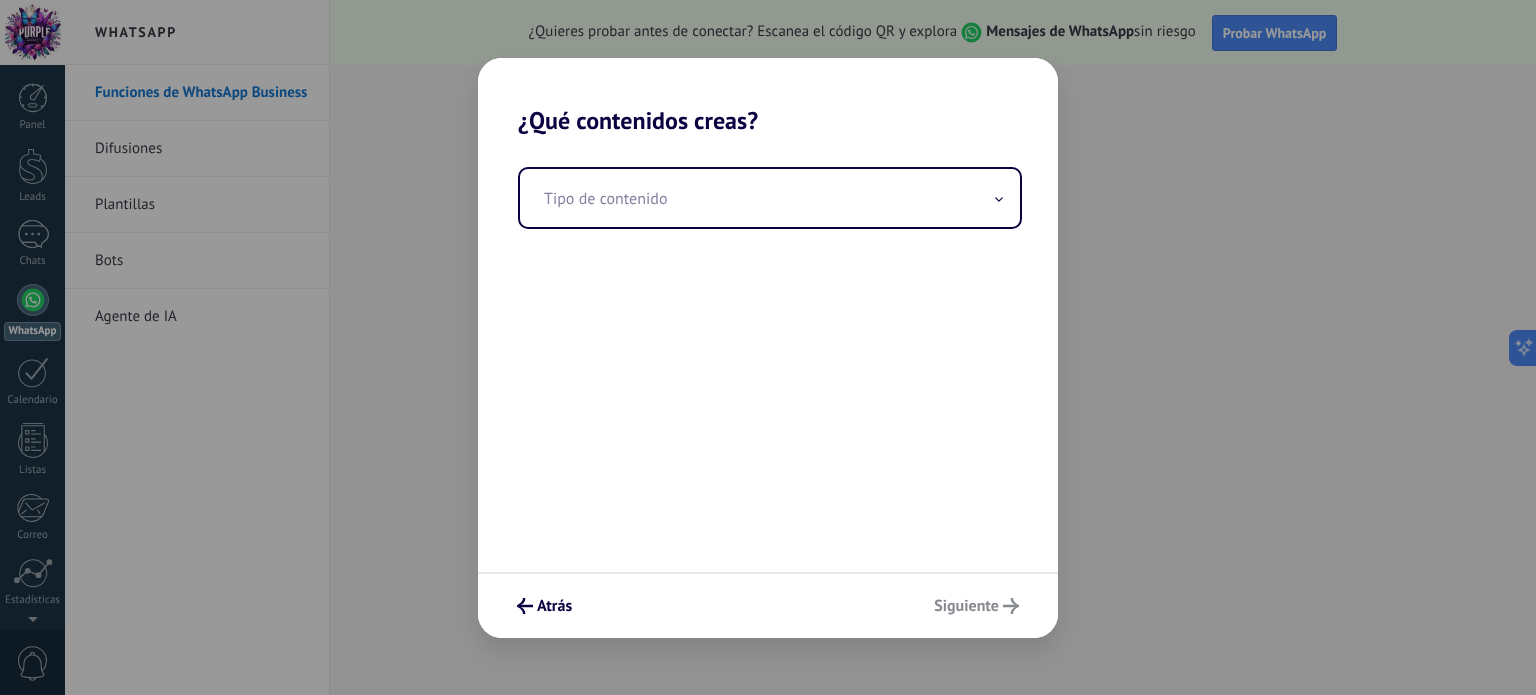 click on "Tipo de contenido" at bounding box center [768, 353] 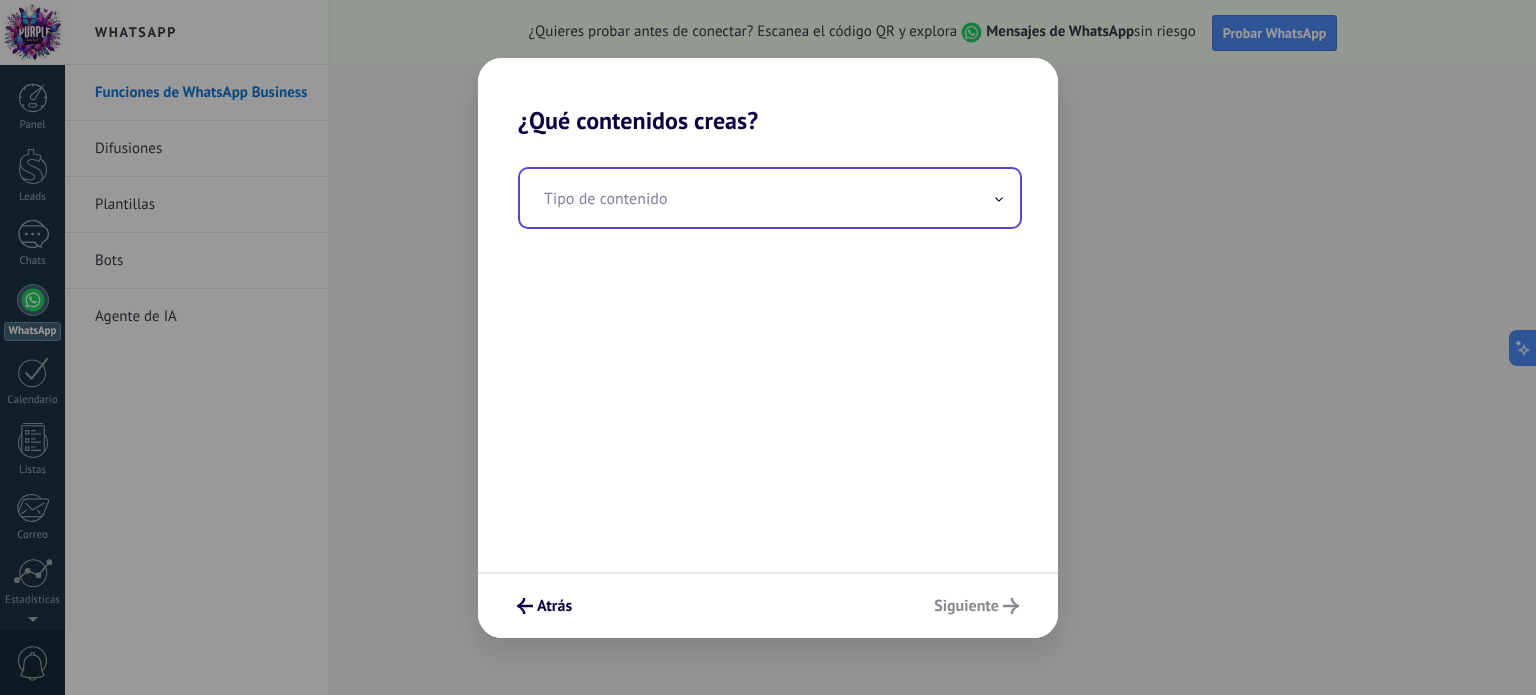 click at bounding box center [770, 198] 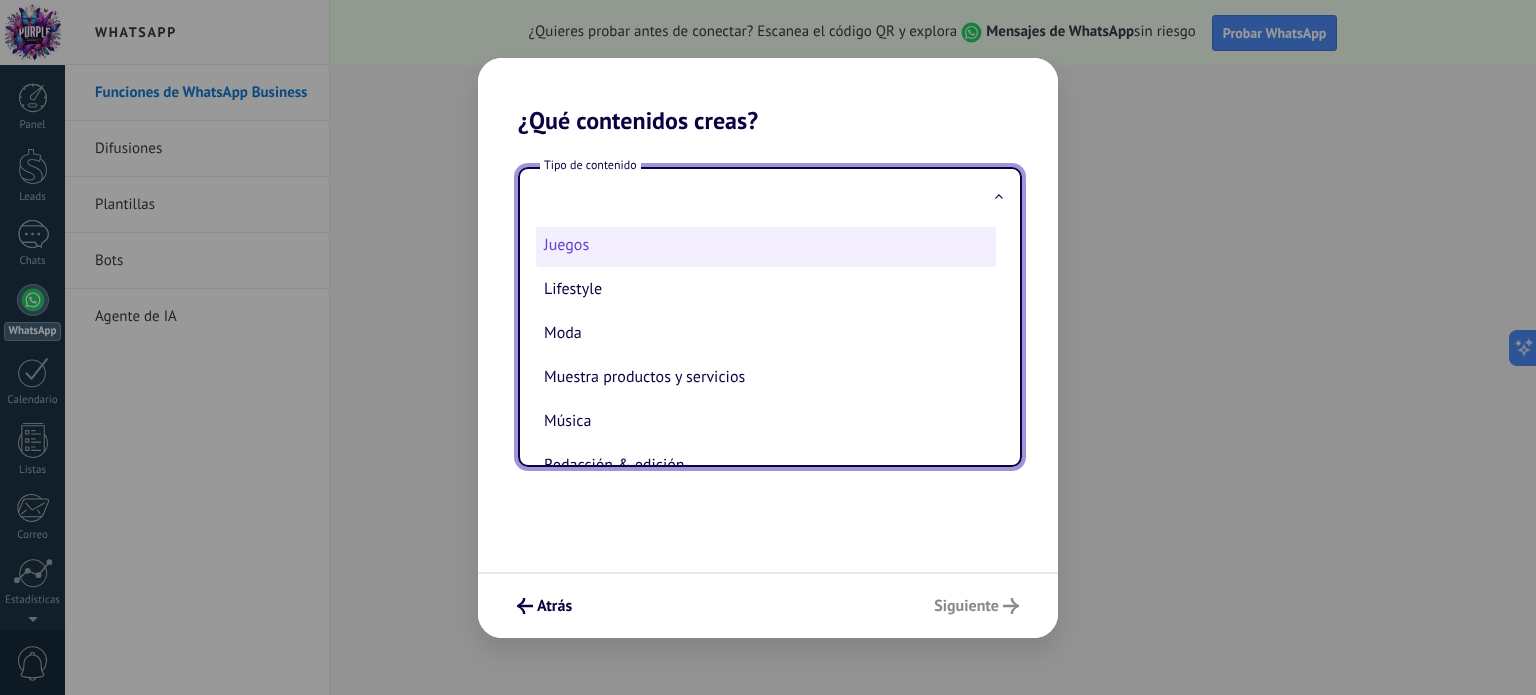scroll, scrollTop: 300, scrollLeft: 0, axis: vertical 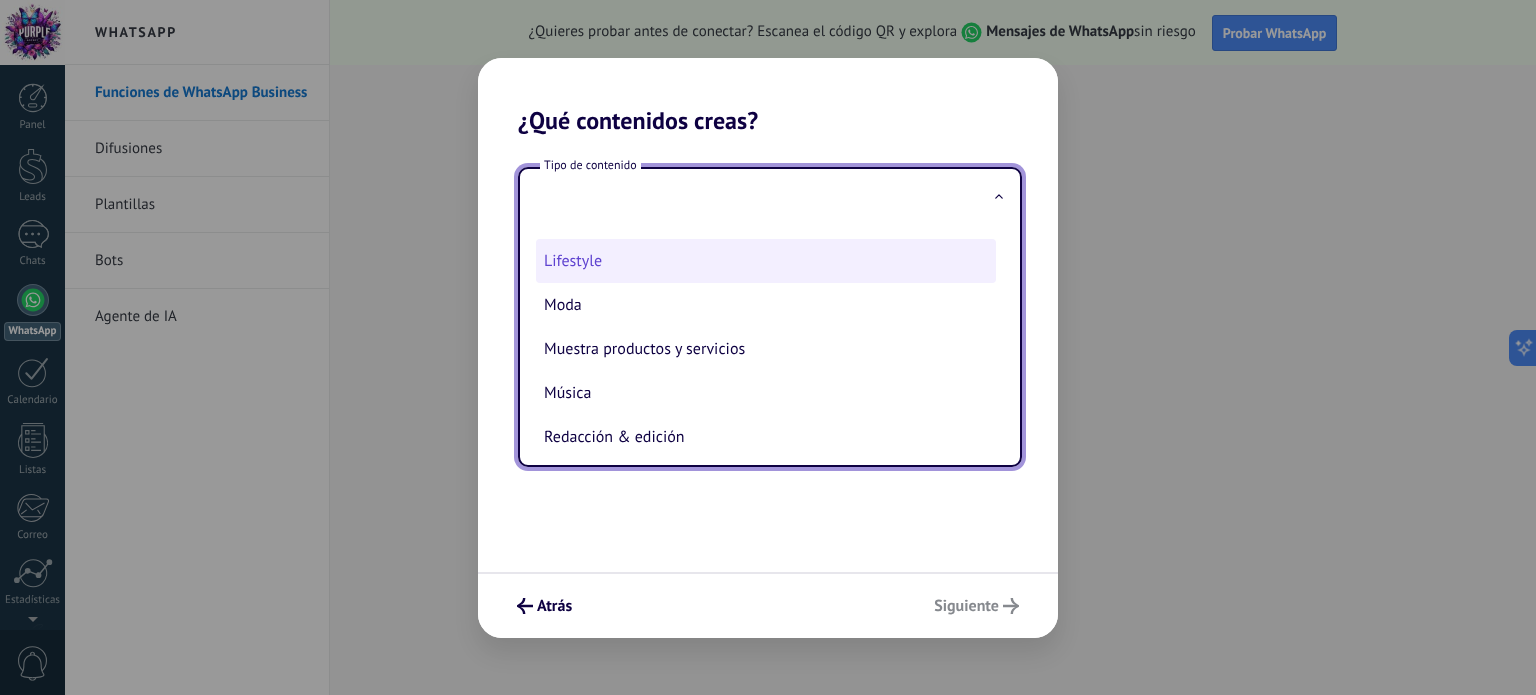 click on "Lifestyle" at bounding box center (766, 261) 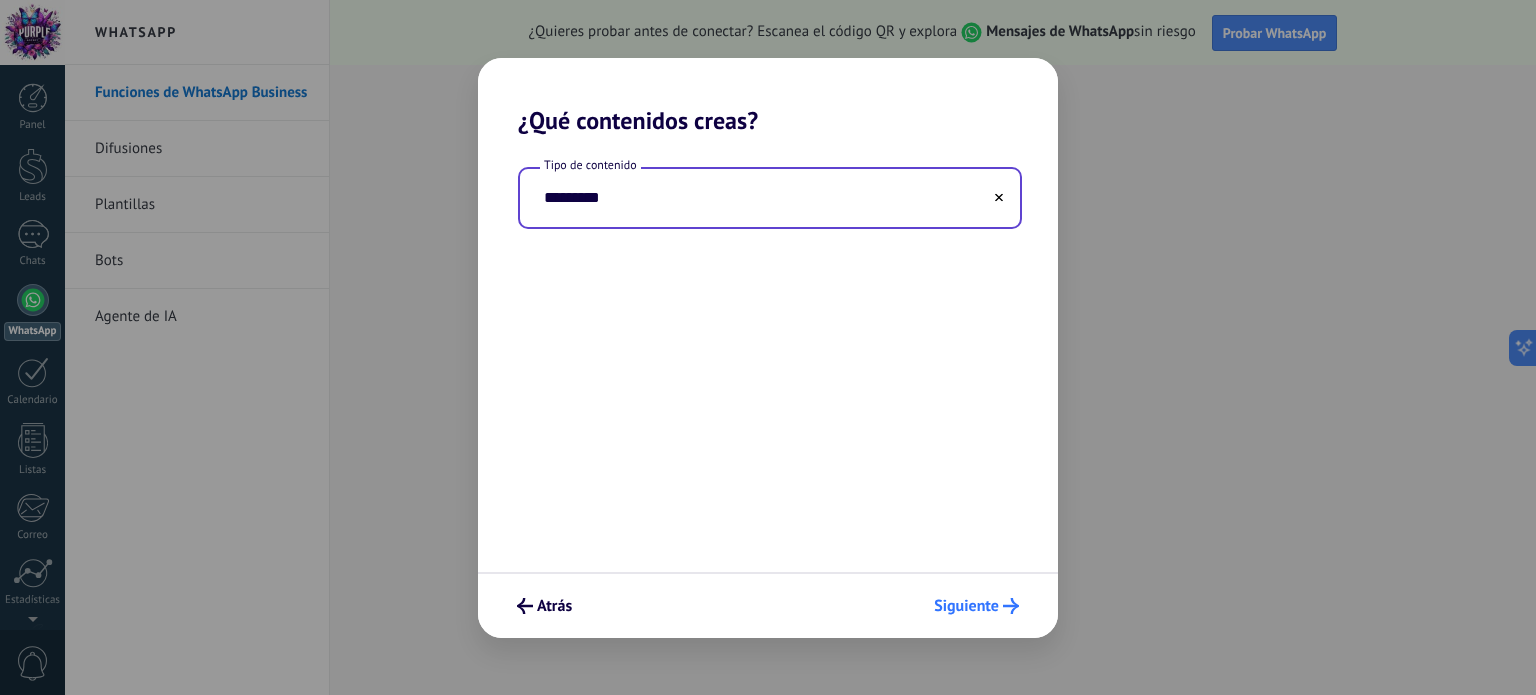 click on "Siguiente" at bounding box center [966, 606] 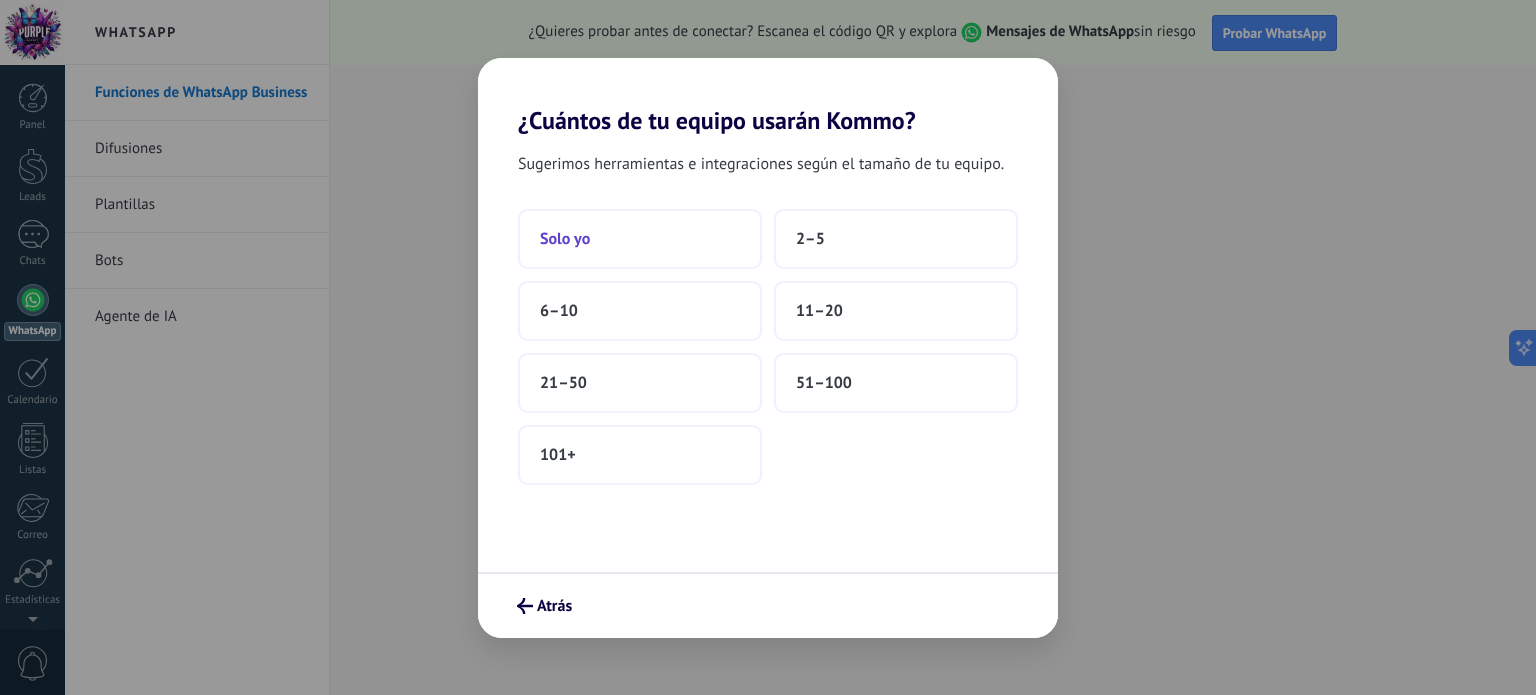click on "Solo yo" at bounding box center [640, 239] 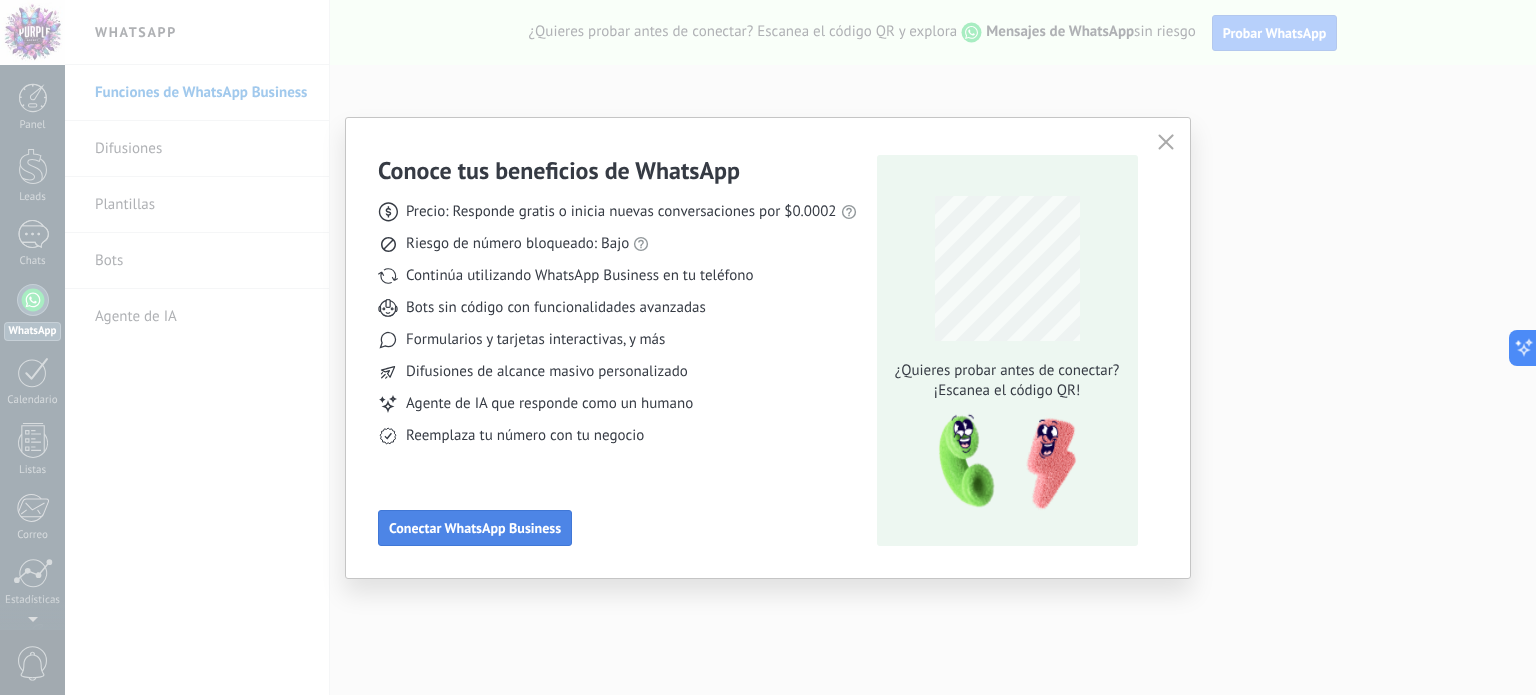 click on "Conectar WhatsApp Business" at bounding box center (475, 528) 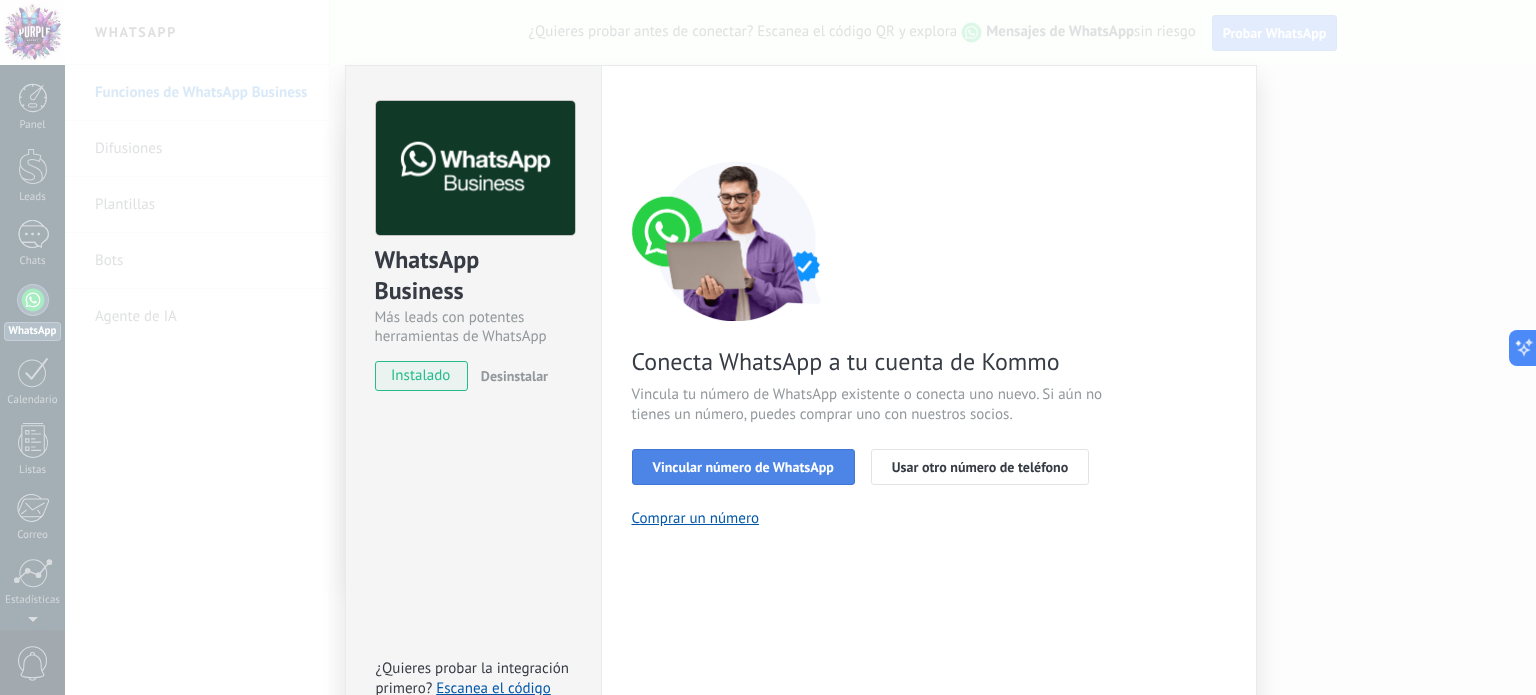 click on "Vincular número de WhatsApp" at bounding box center [743, 467] 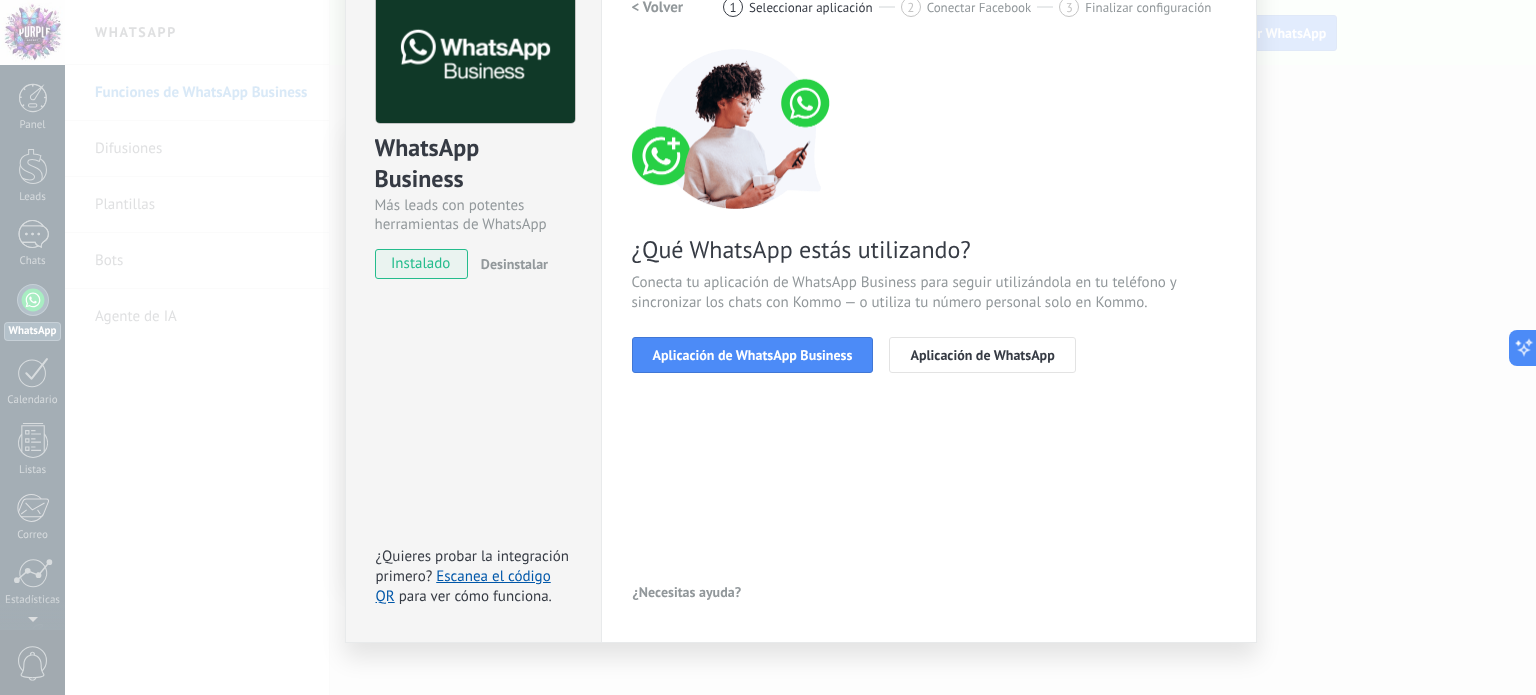 scroll, scrollTop: 134, scrollLeft: 0, axis: vertical 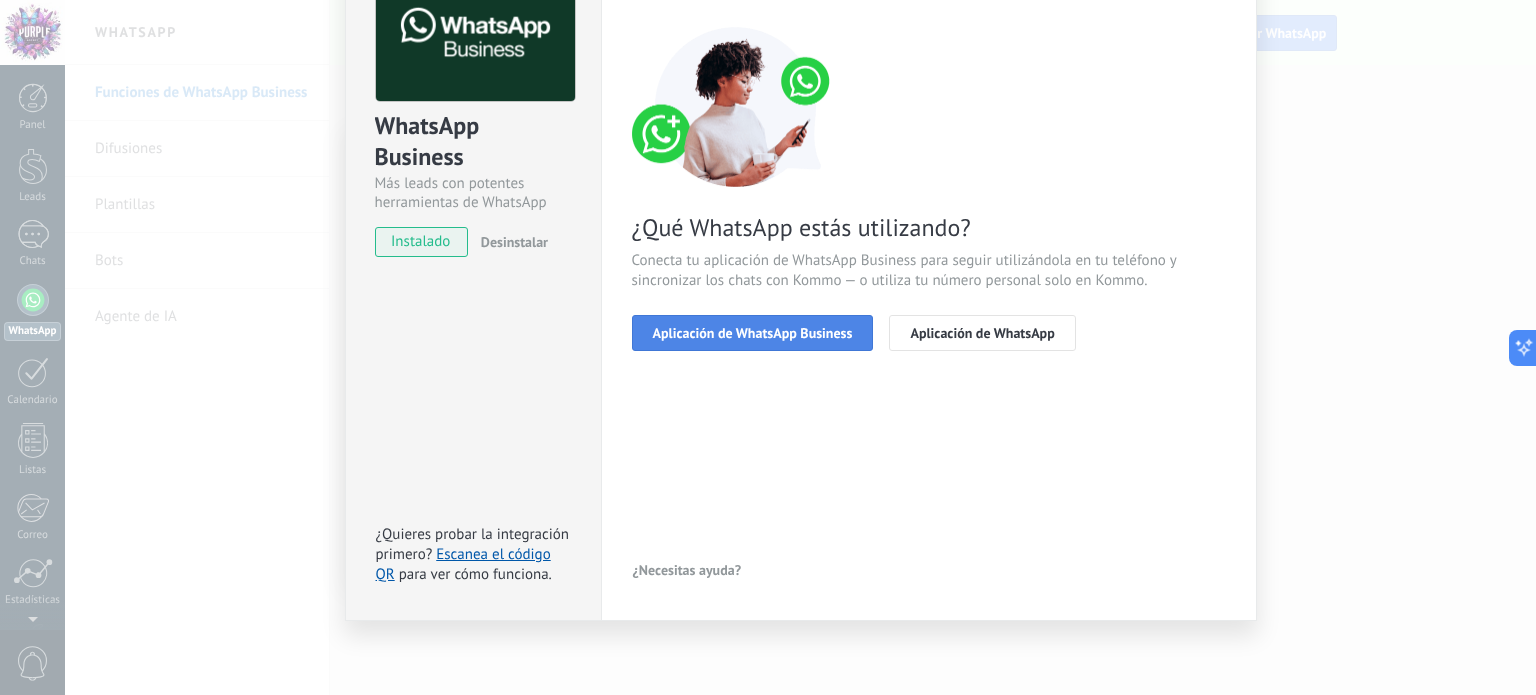 click on "Aplicación de WhatsApp Business" at bounding box center [753, 333] 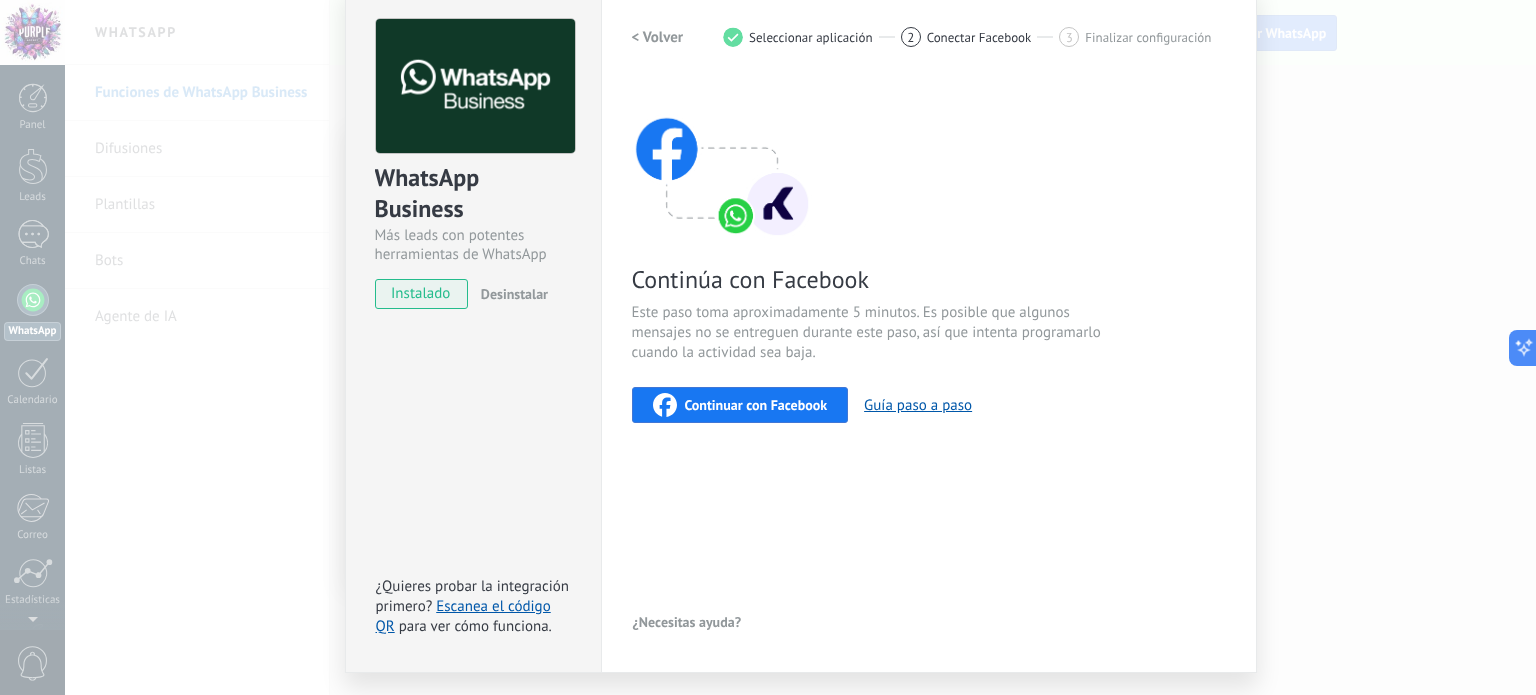 scroll, scrollTop: 34, scrollLeft: 0, axis: vertical 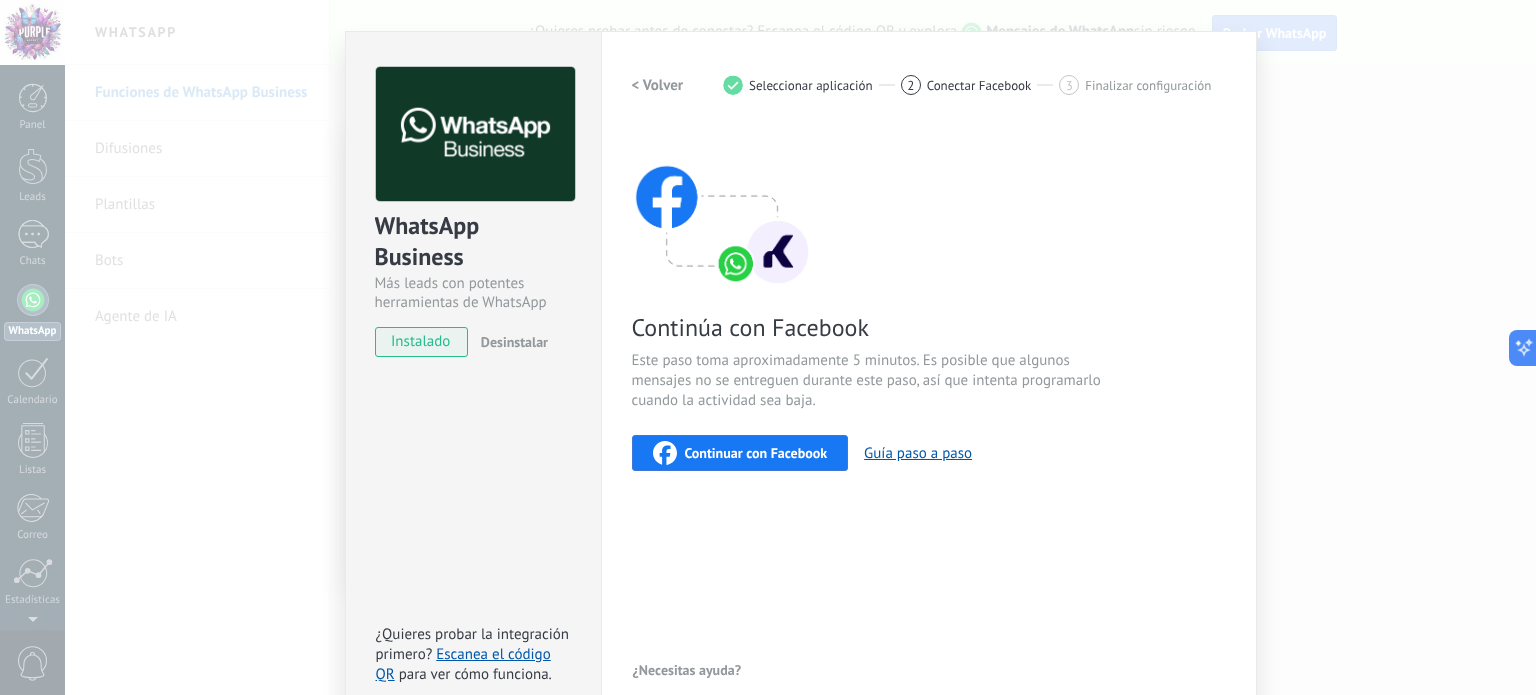 click on "< Volver" at bounding box center (658, 85) 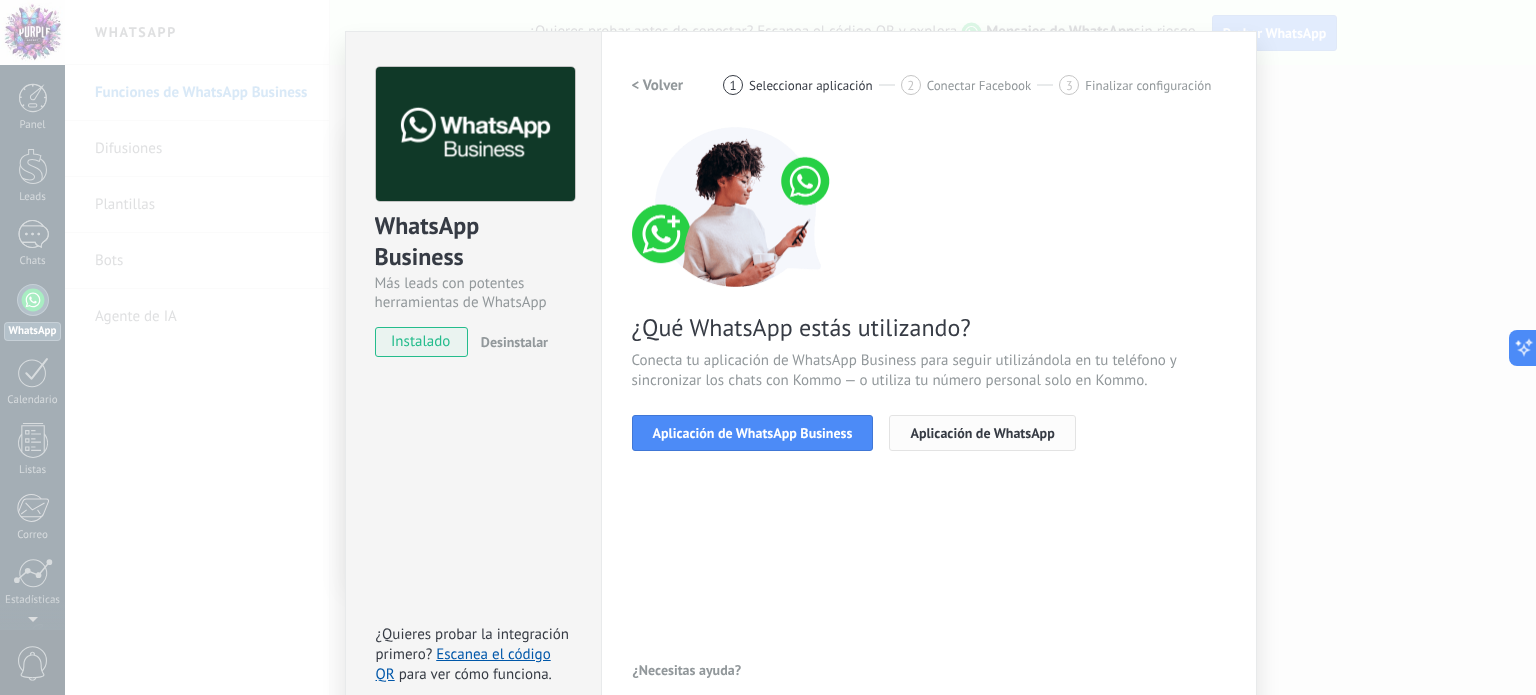 click on "Aplicación de WhatsApp" at bounding box center [982, 433] 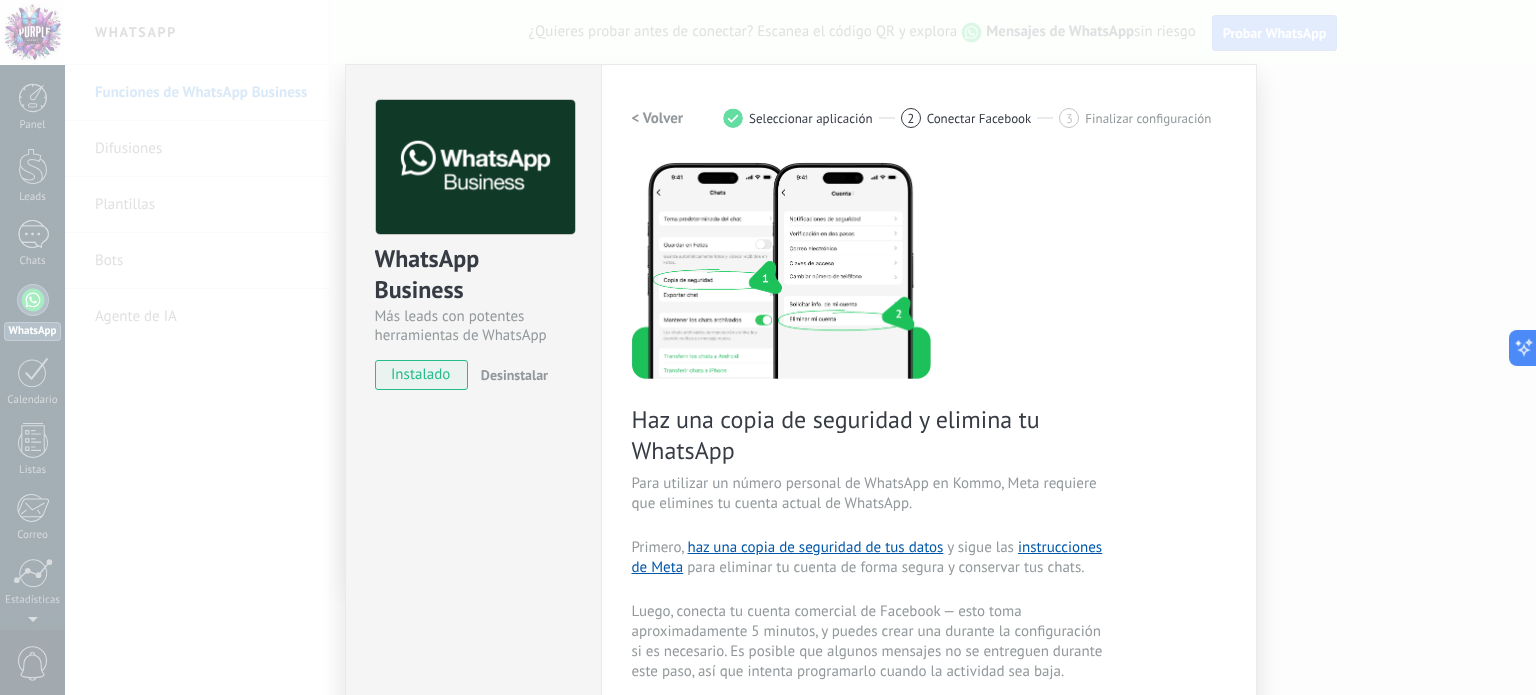 scroll, scrollTop: 0, scrollLeft: 0, axis: both 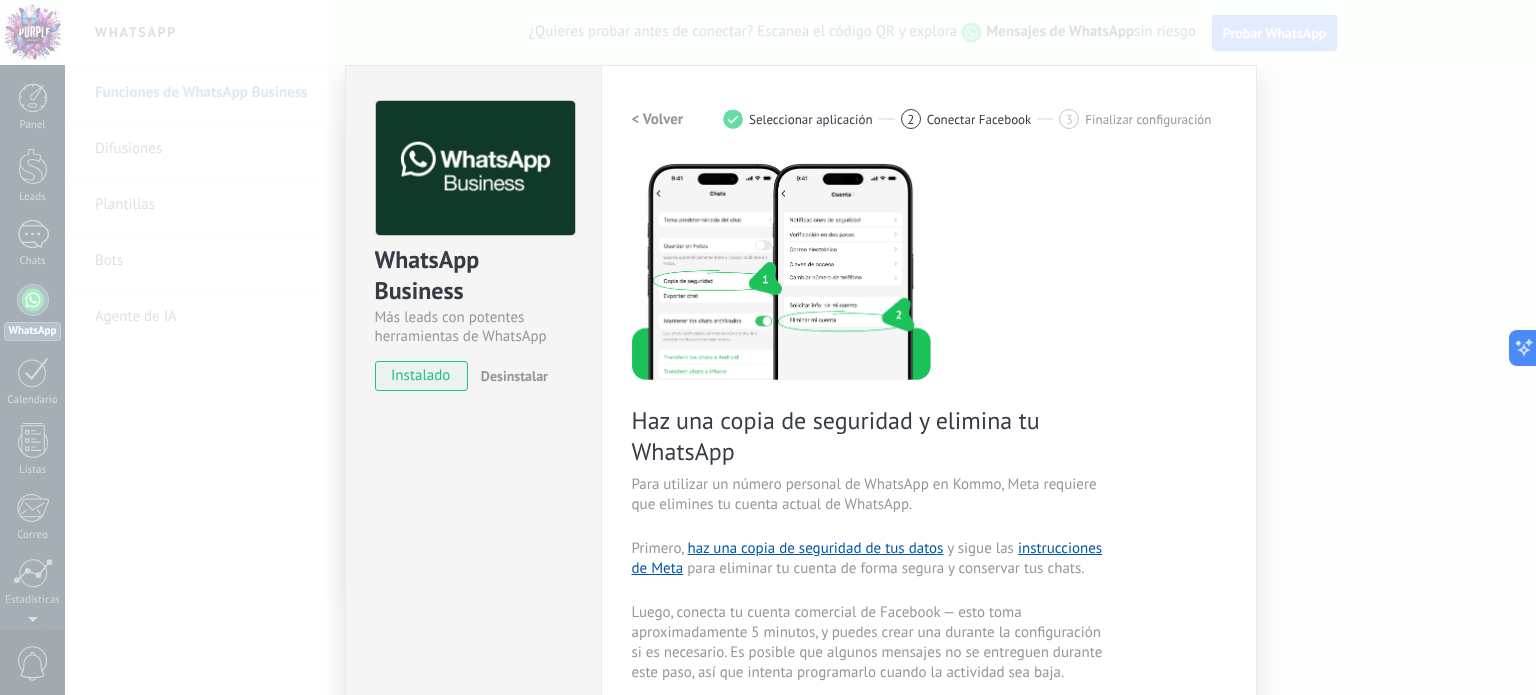 click on "< Volver" at bounding box center (658, 119) 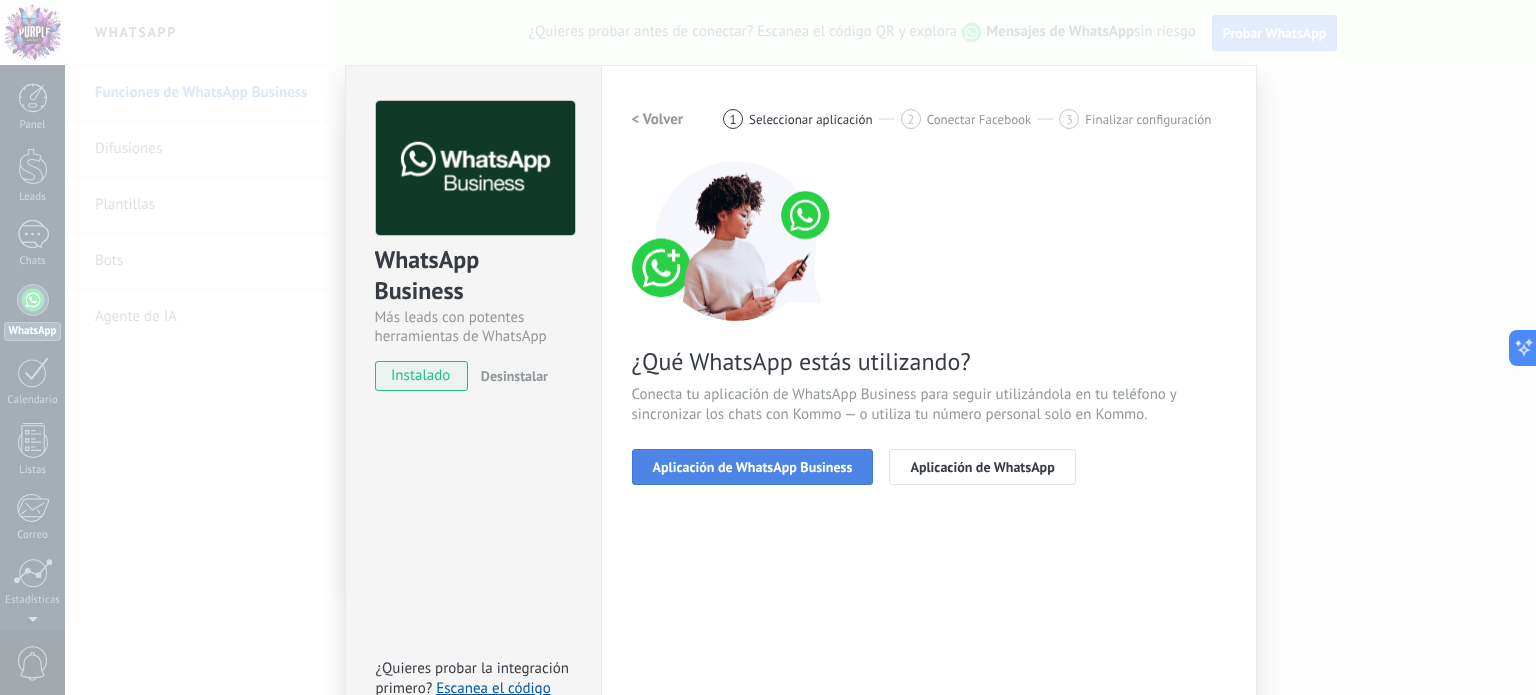 click on "Aplicación de WhatsApp Business" at bounding box center [753, 467] 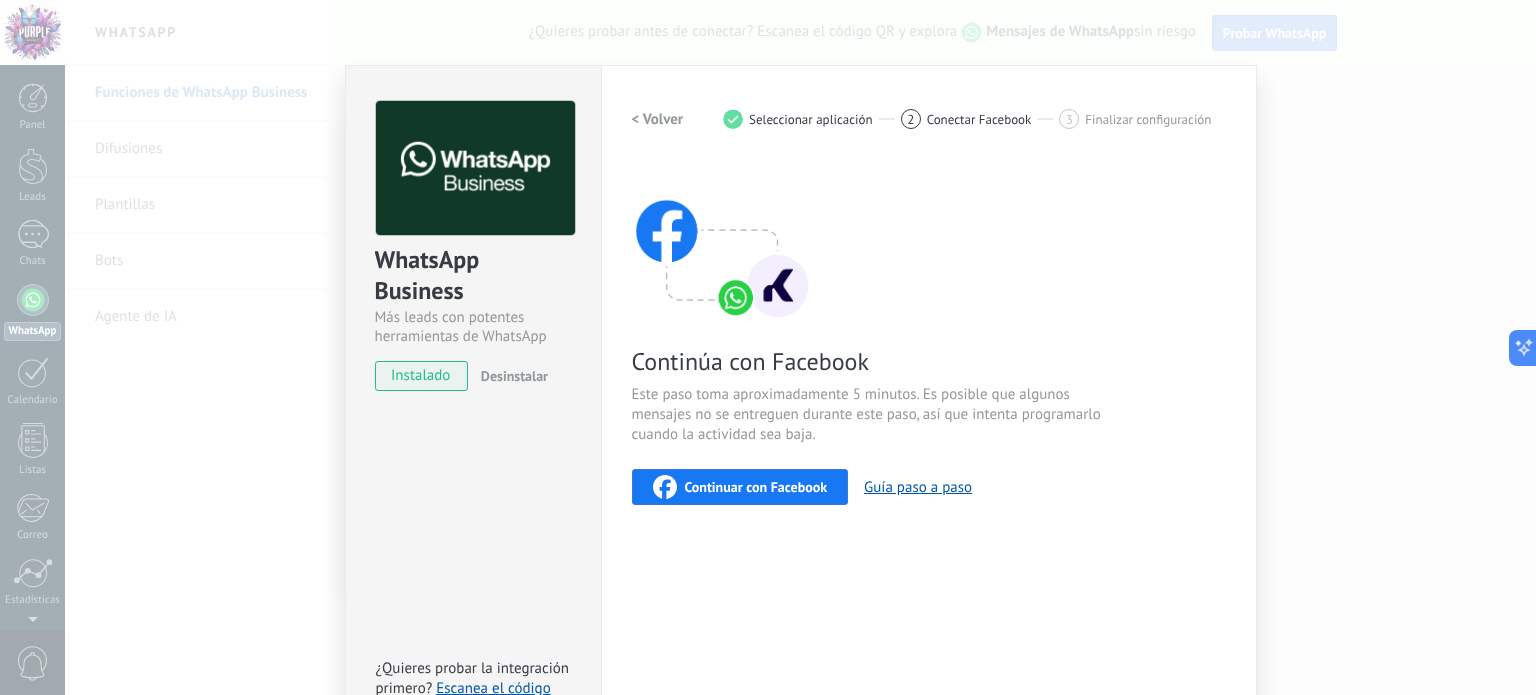 click on "Continuar con Facebook" at bounding box center (756, 487) 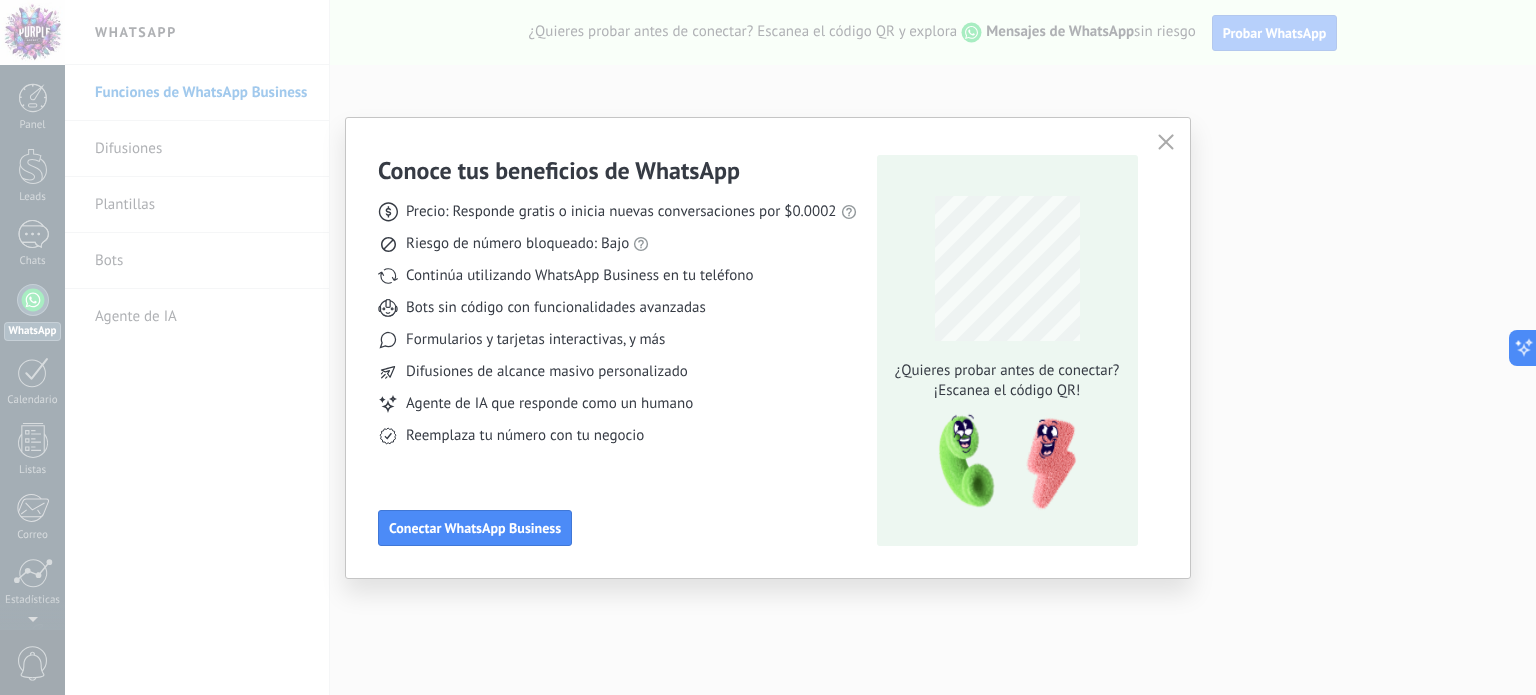 click at bounding box center [1166, 143] 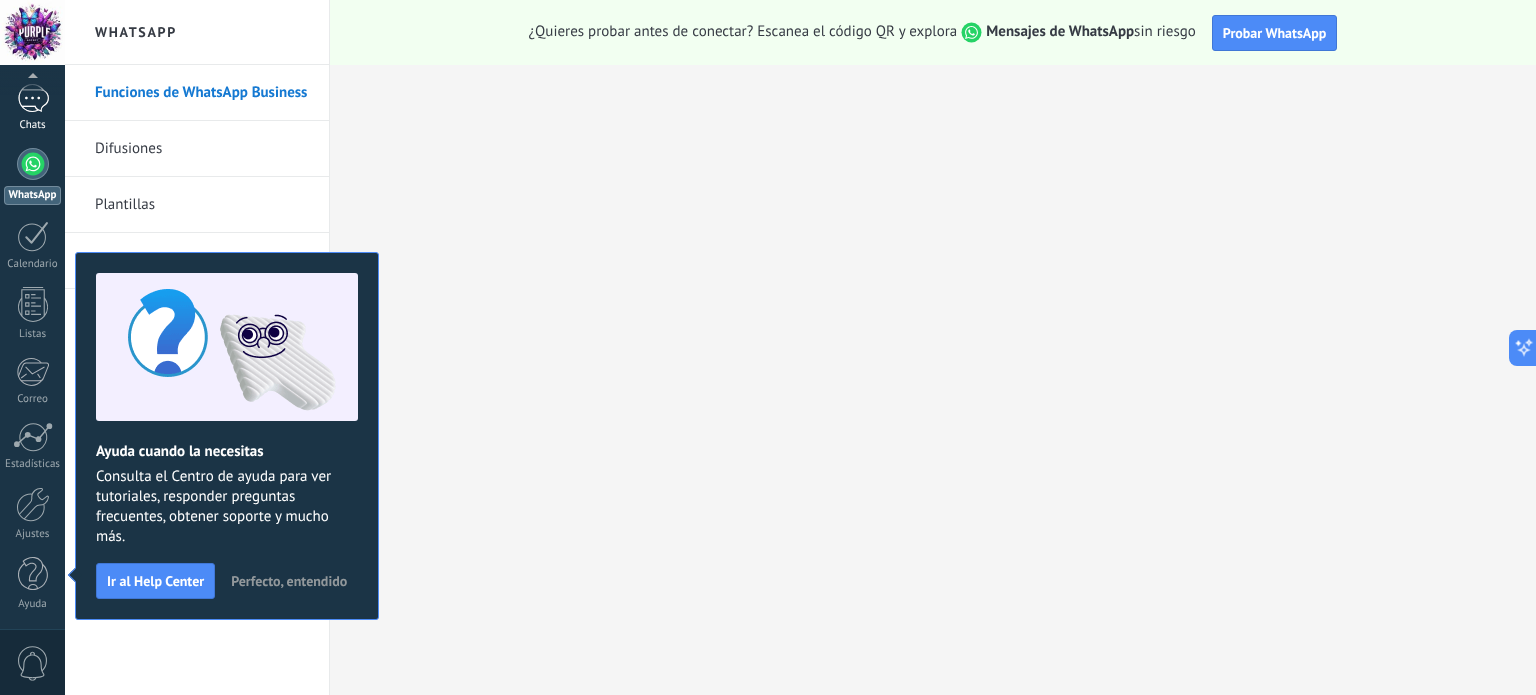 scroll, scrollTop: 0, scrollLeft: 0, axis: both 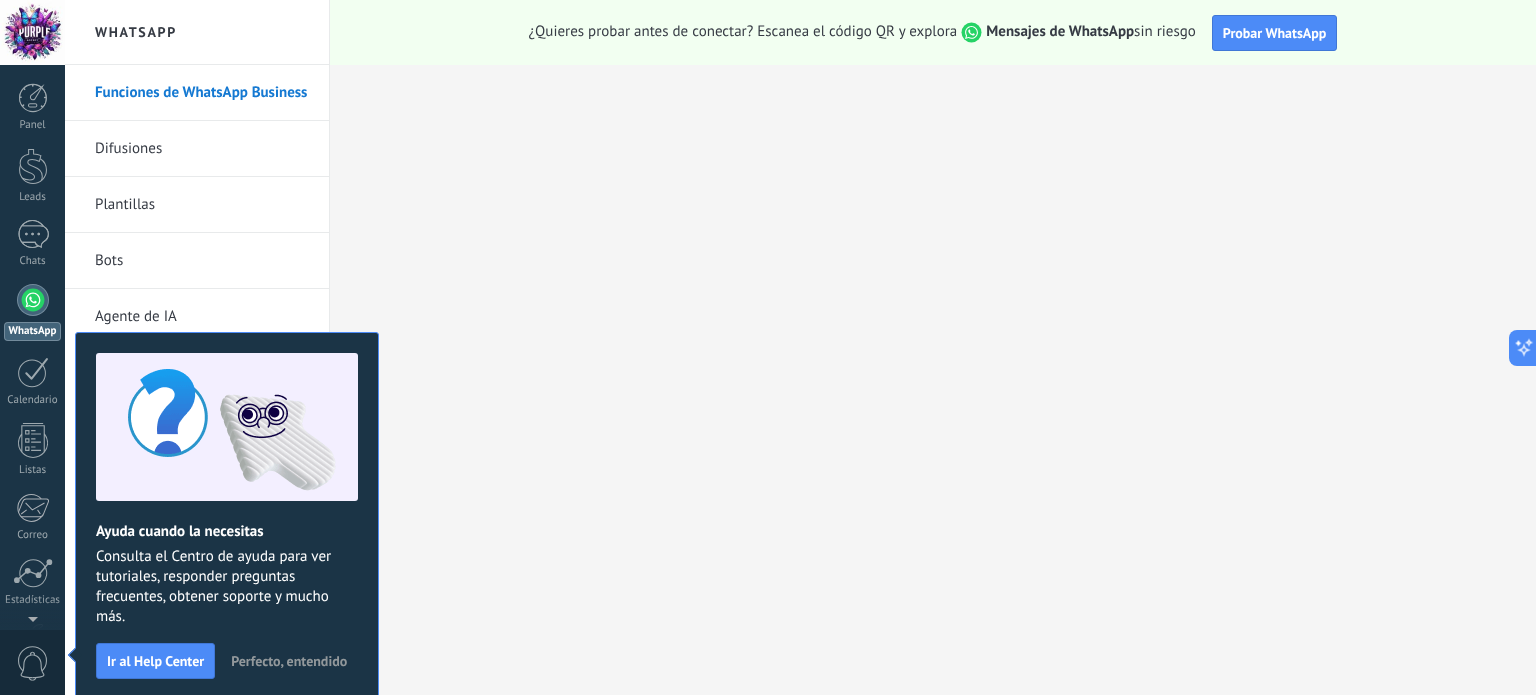 click on "Perfecto, entendido" at bounding box center [289, 661] 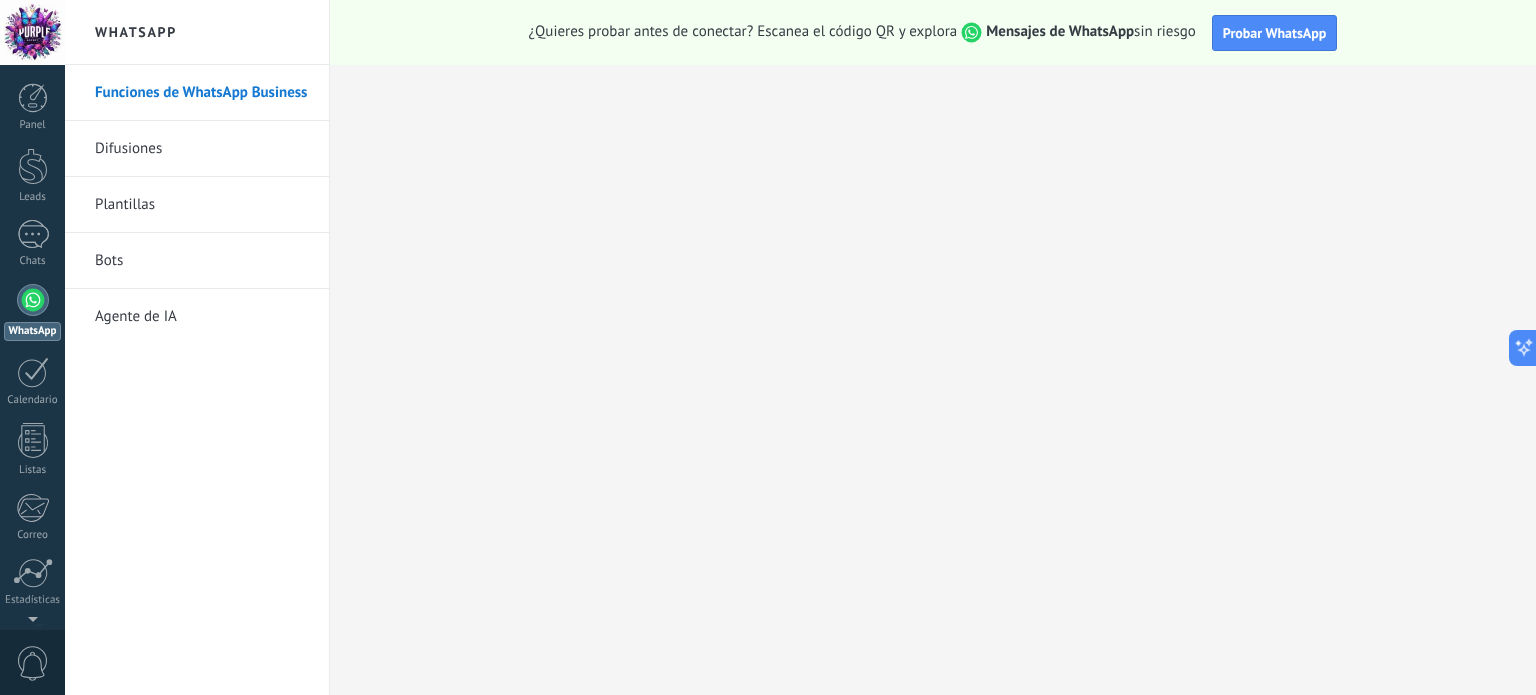 click on "Agente de IA" at bounding box center [202, 317] 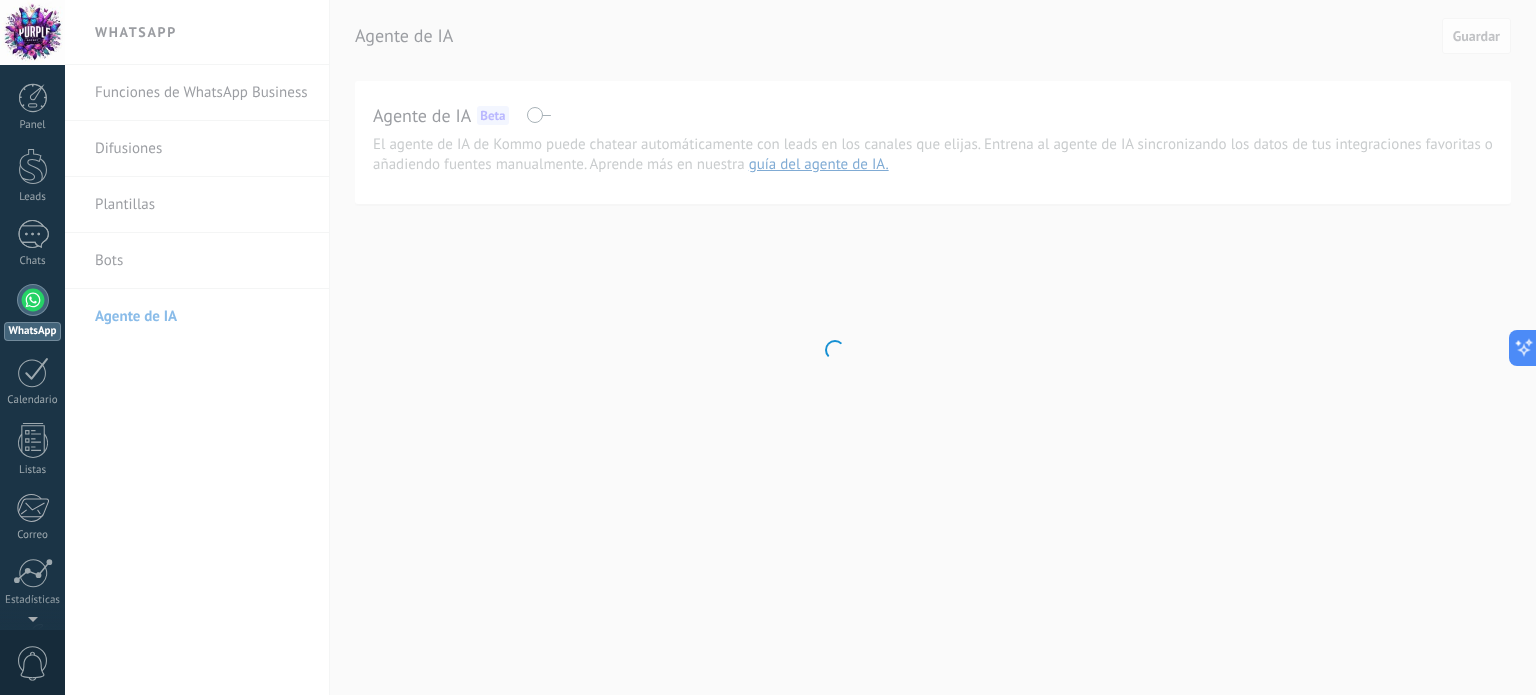 click at bounding box center (33, 300) 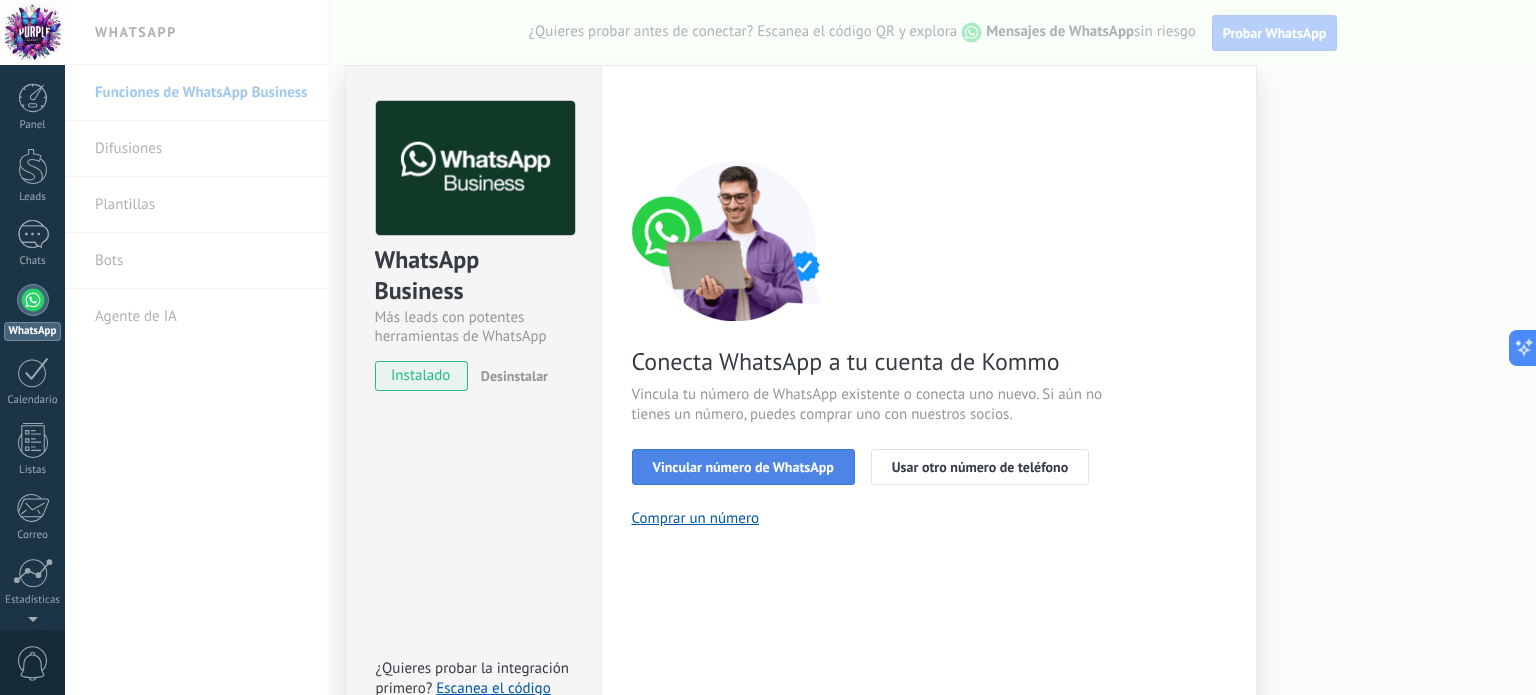 click on "Vincular número de WhatsApp" at bounding box center (743, 467) 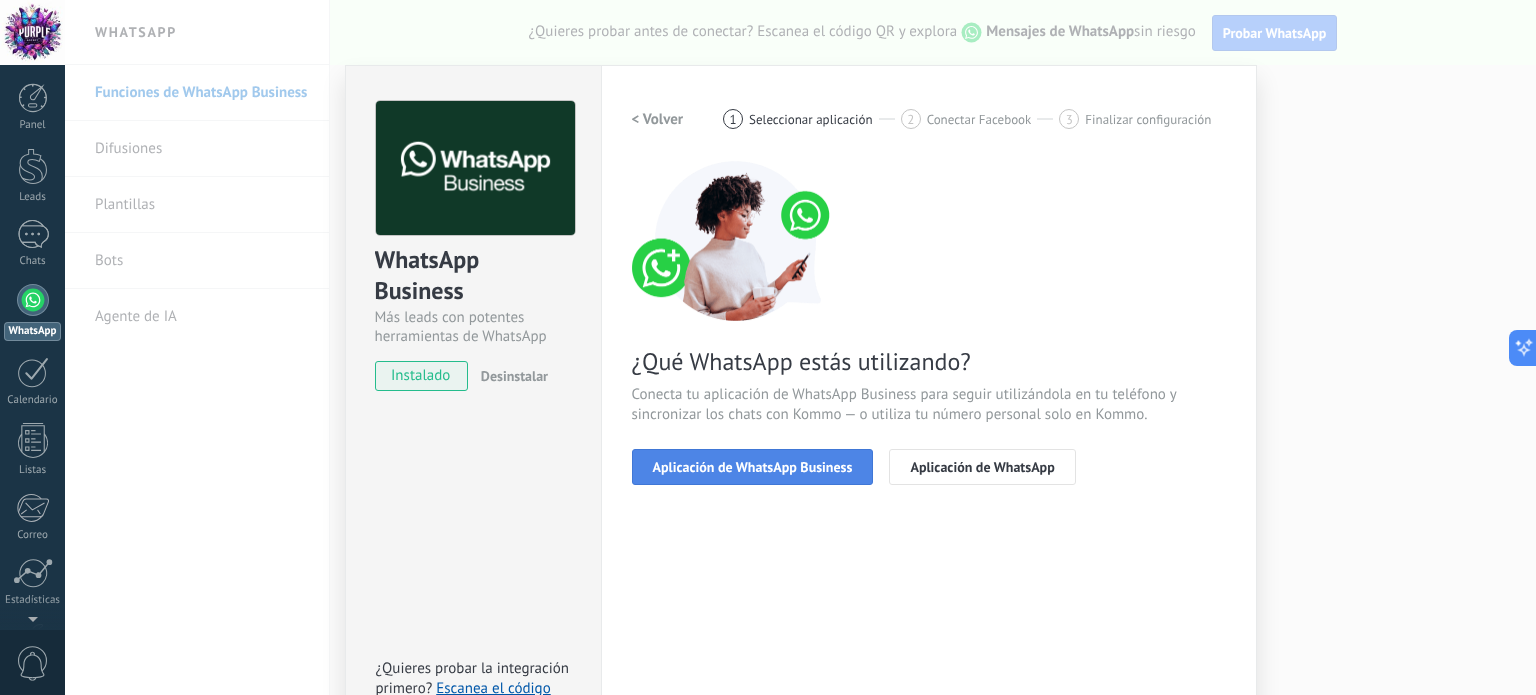 click on "Aplicación de WhatsApp Business" at bounding box center [753, 467] 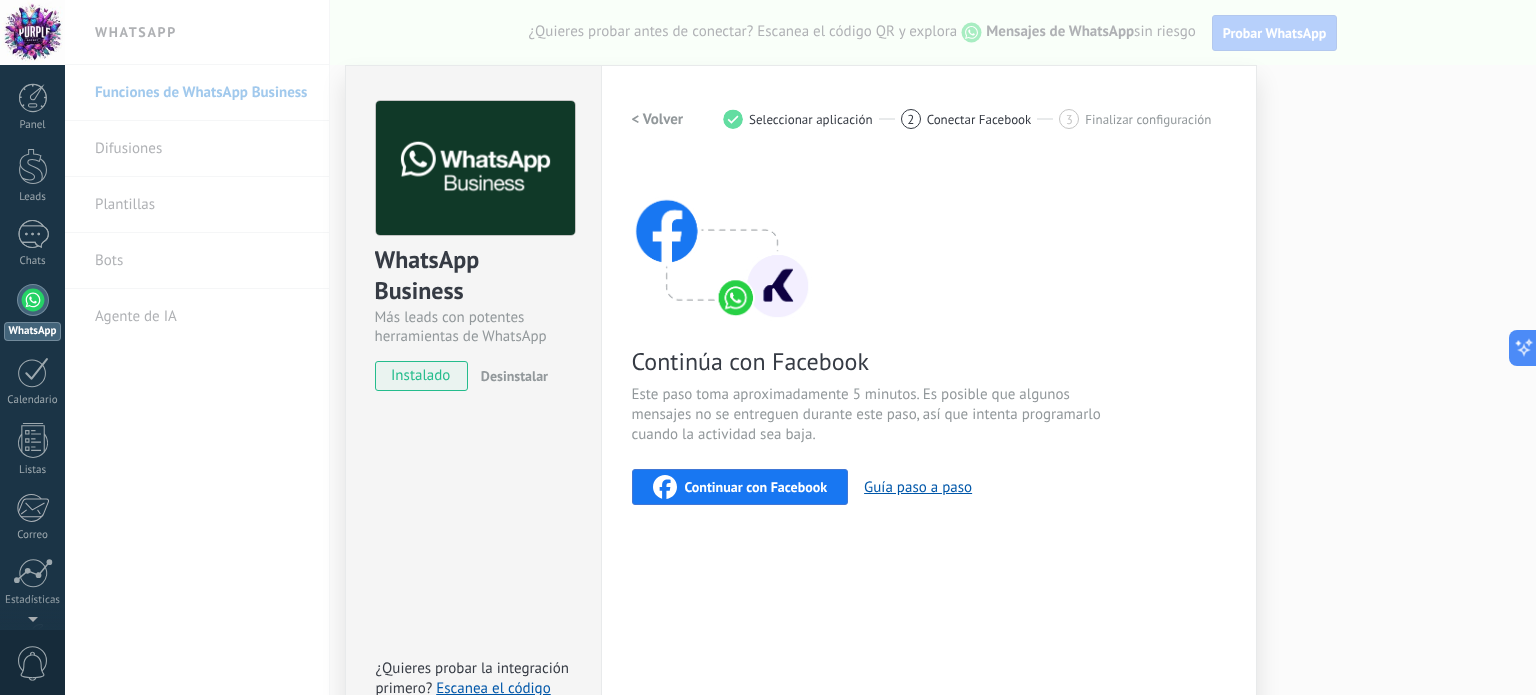 click on "Continuar con Facebook" at bounding box center (756, 487) 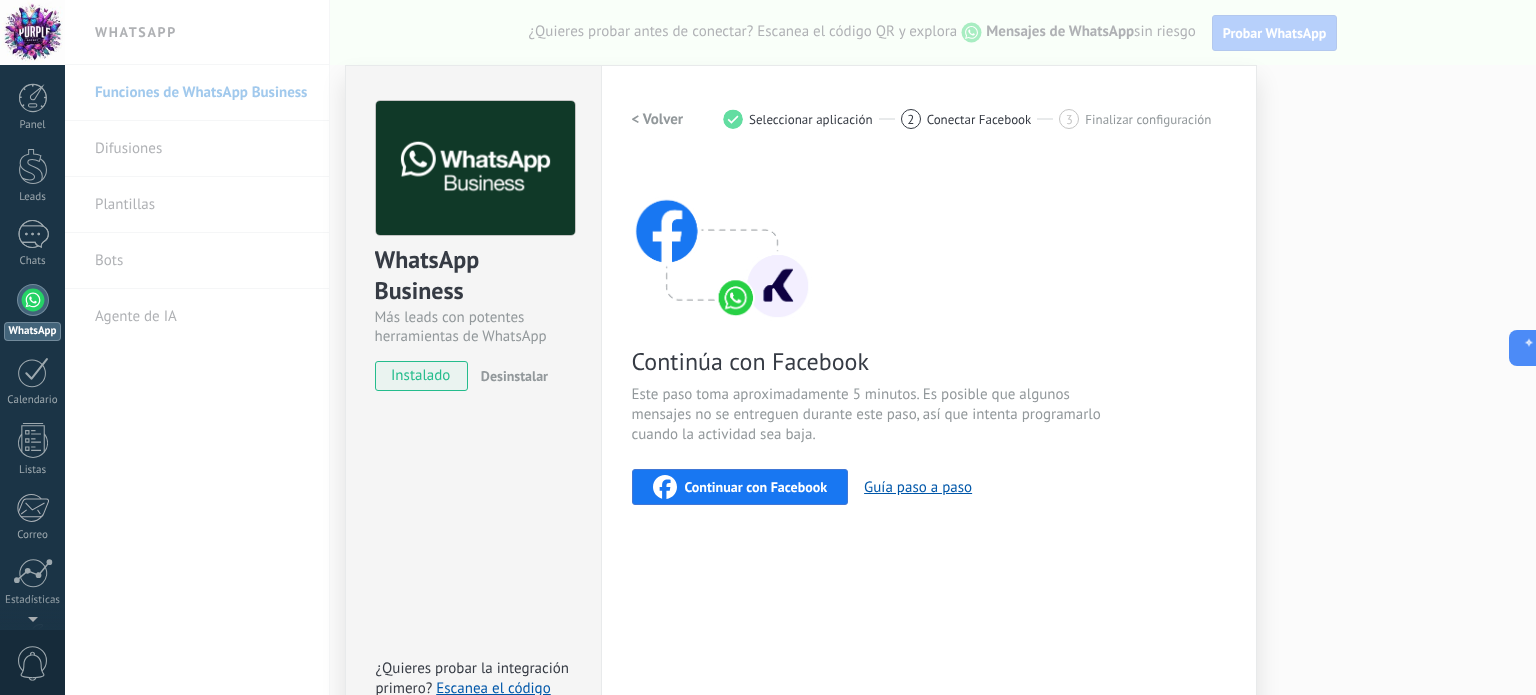 click on "Continuar con Facebook" at bounding box center [756, 487] 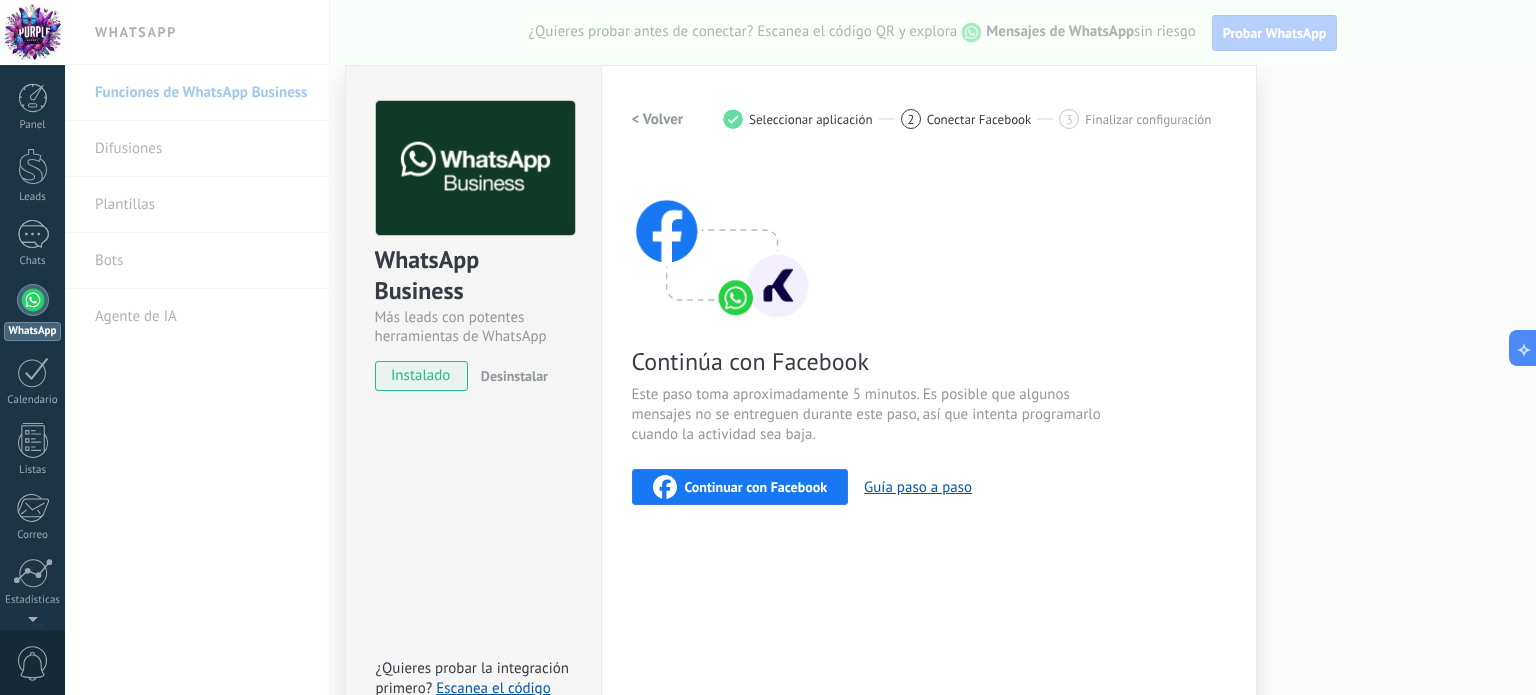 click on "Continuar con Facebook" at bounding box center [740, 487] 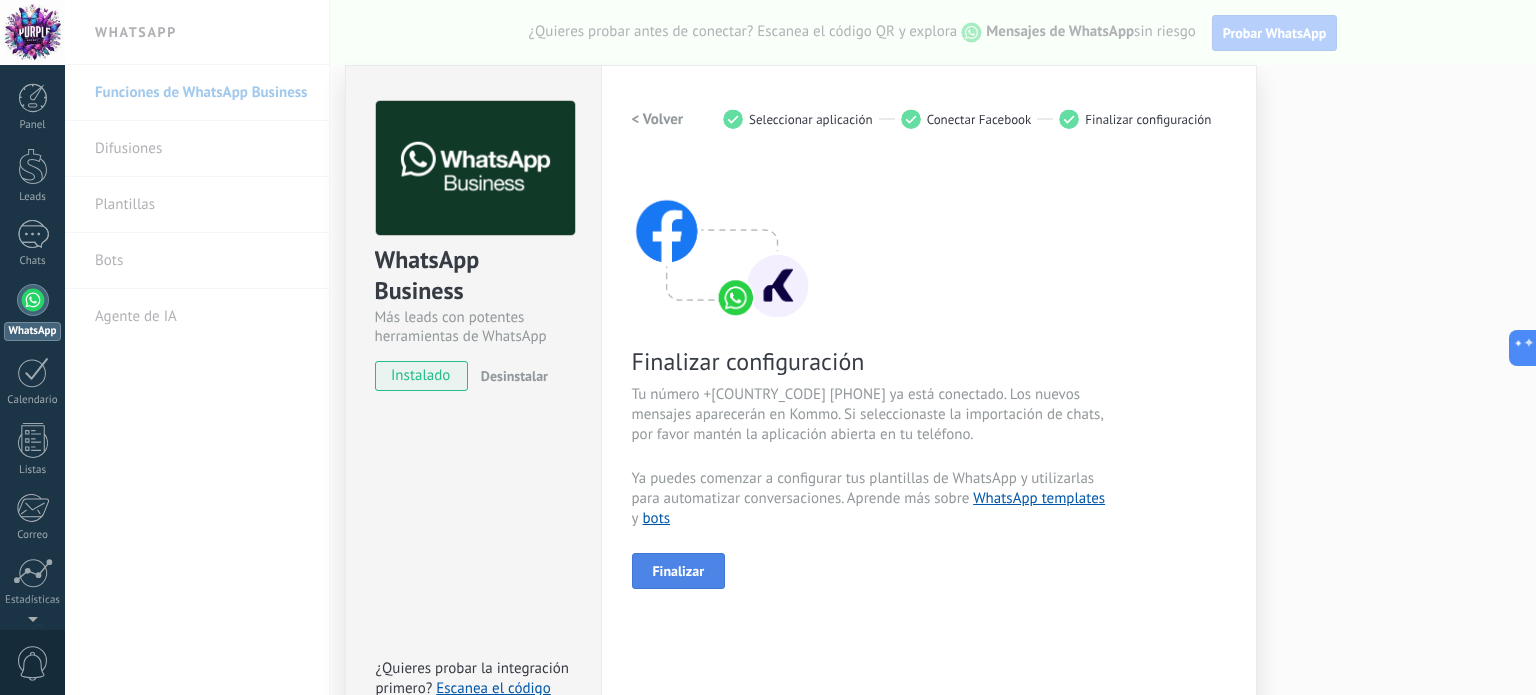 click on "Finalizar" at bounding box center [679, 571] 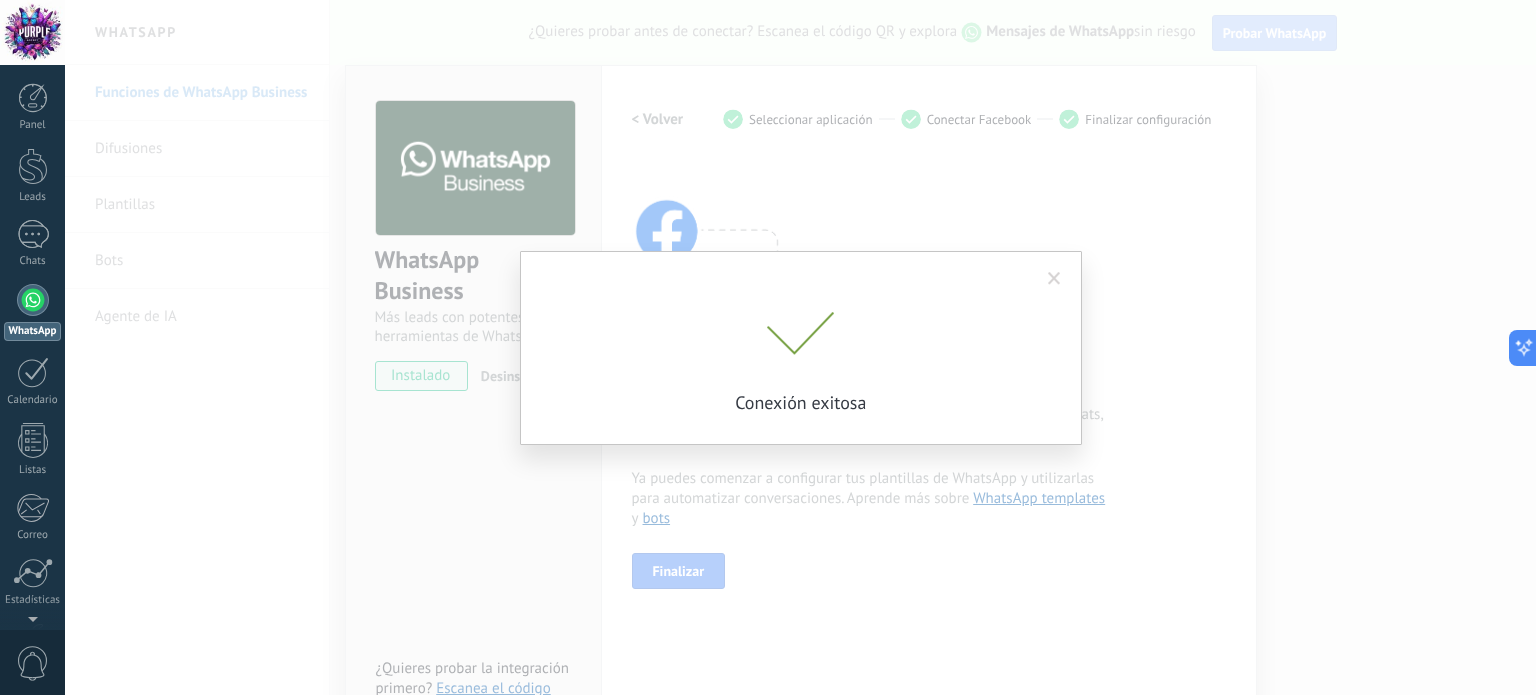 drag, startPoint x: 1057, startPoint y: 275, endPoint x: 1036, endPoint y: 302, distance: 34.20526 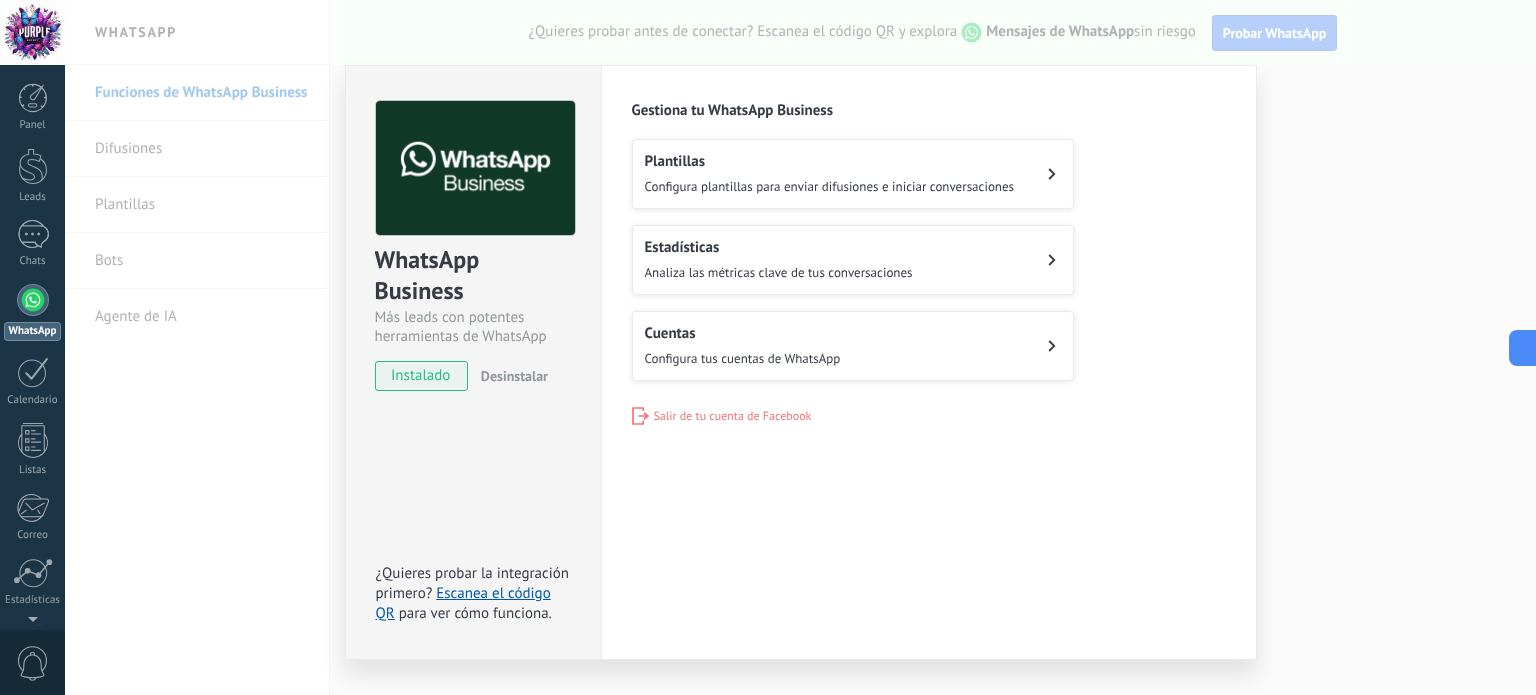 click on "Analiza las métricas clave de tus conversaciones" at bounding box center (779, 272) 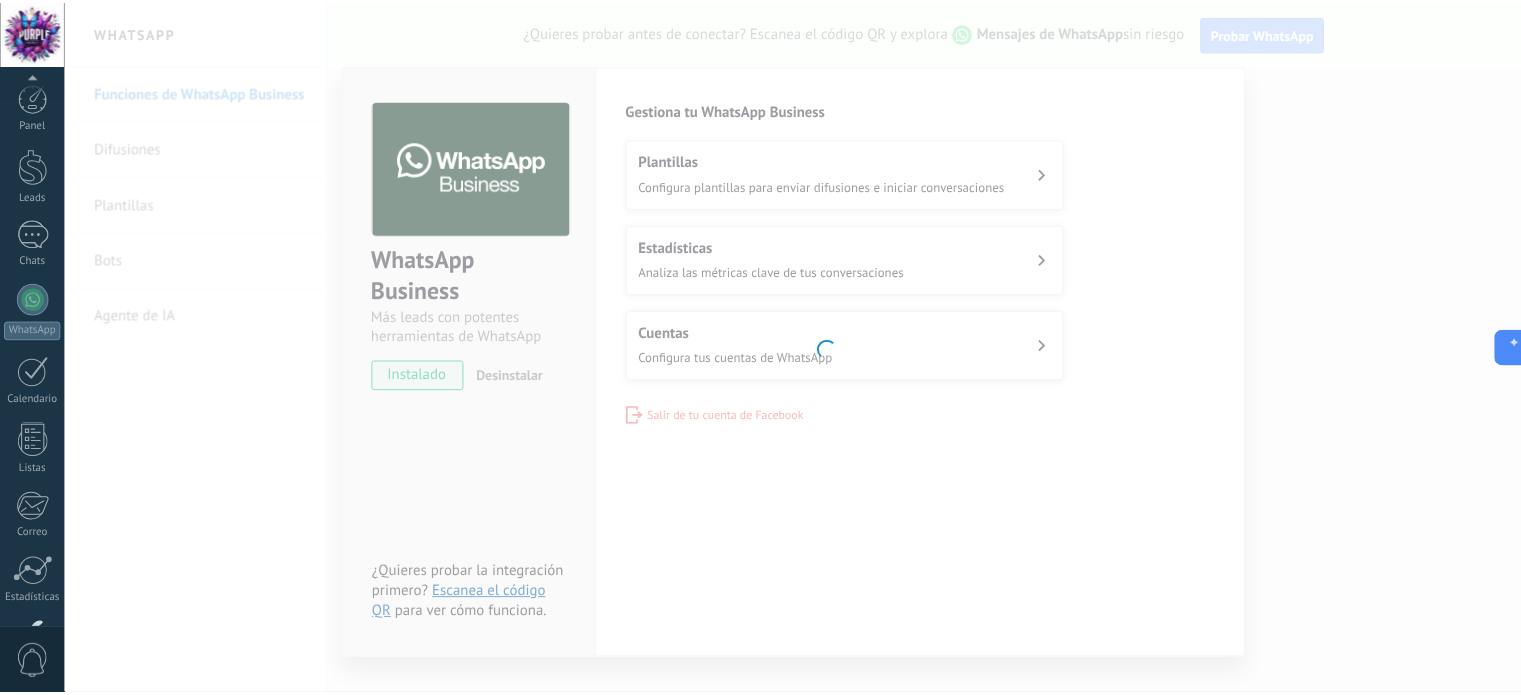 scroll, scrollTop: 136, scrollLeft: 0, axis: vertical 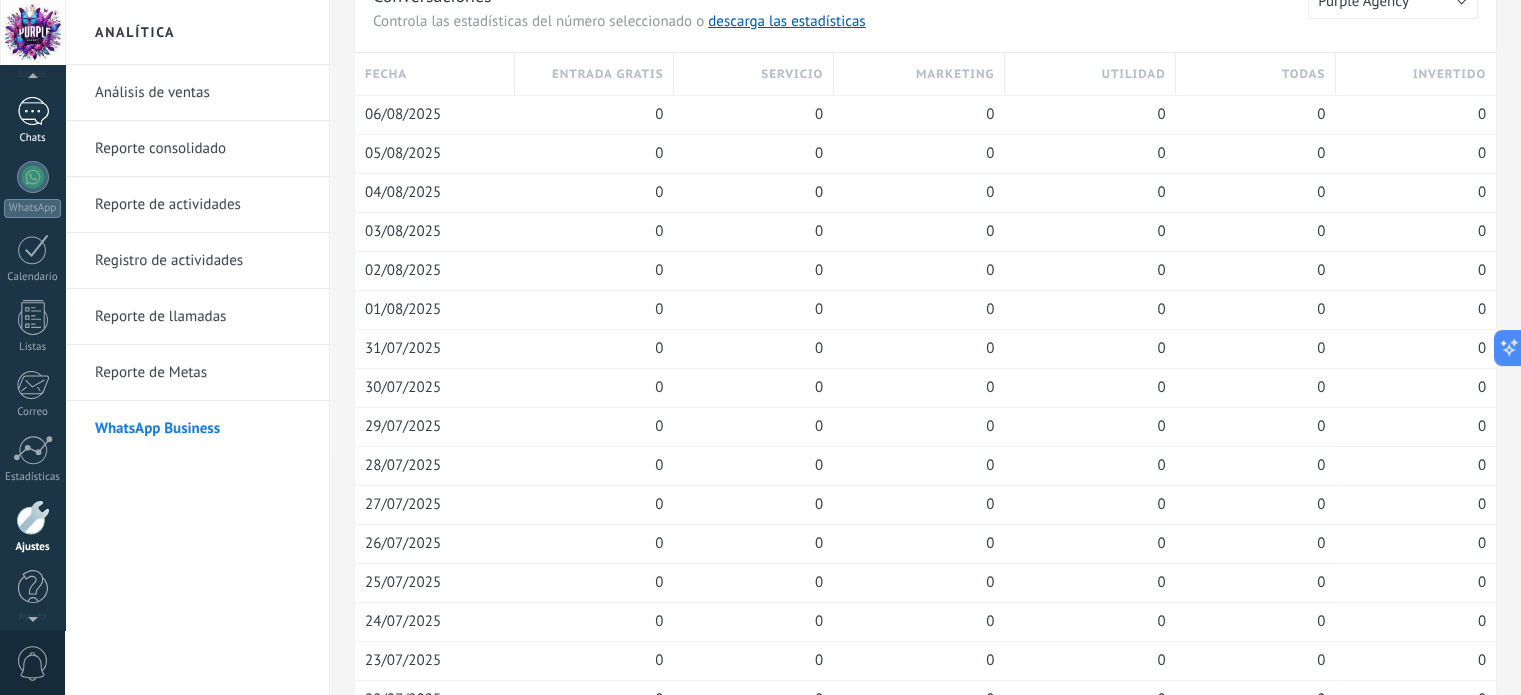 click at bounding box center (33, 111) 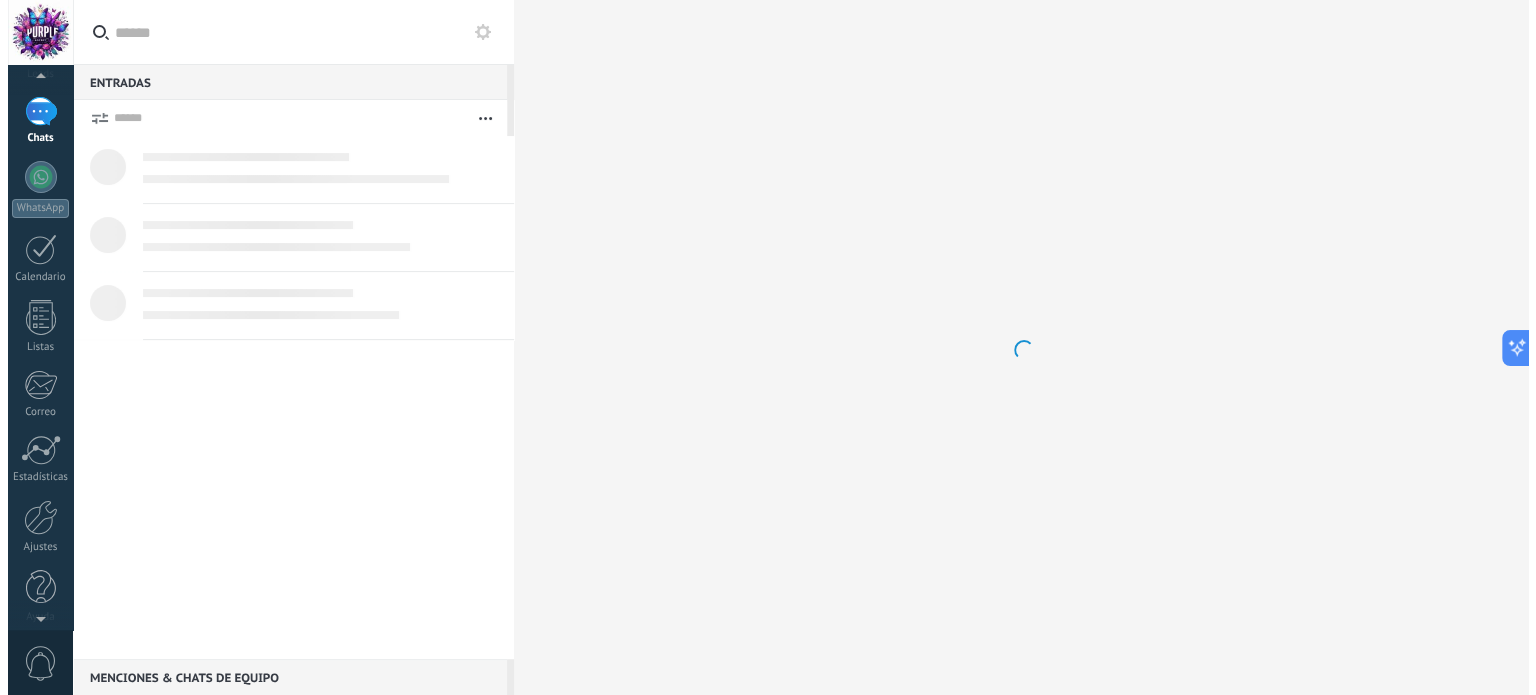 scroll, scrollTop: 0, scrollLeft: 0, axis: both 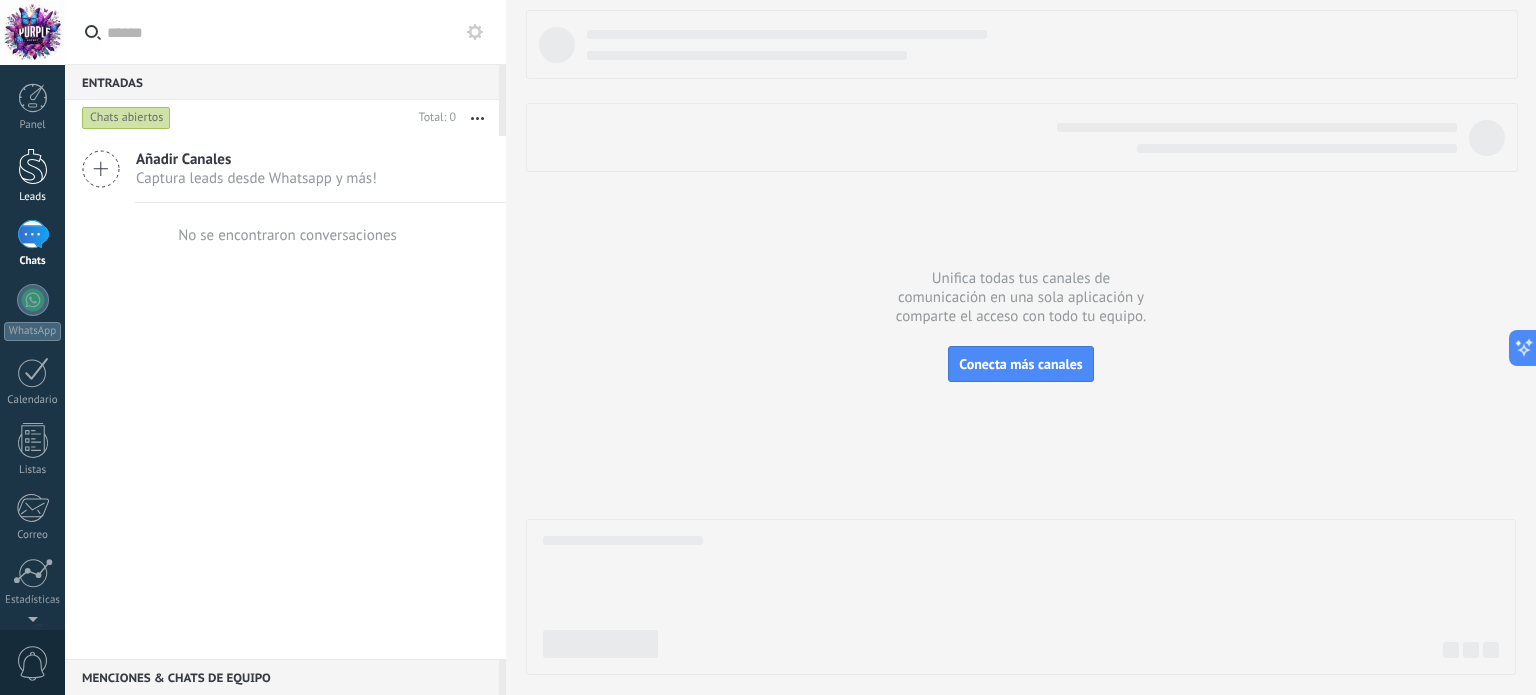 click at bounding box center (33, 166) 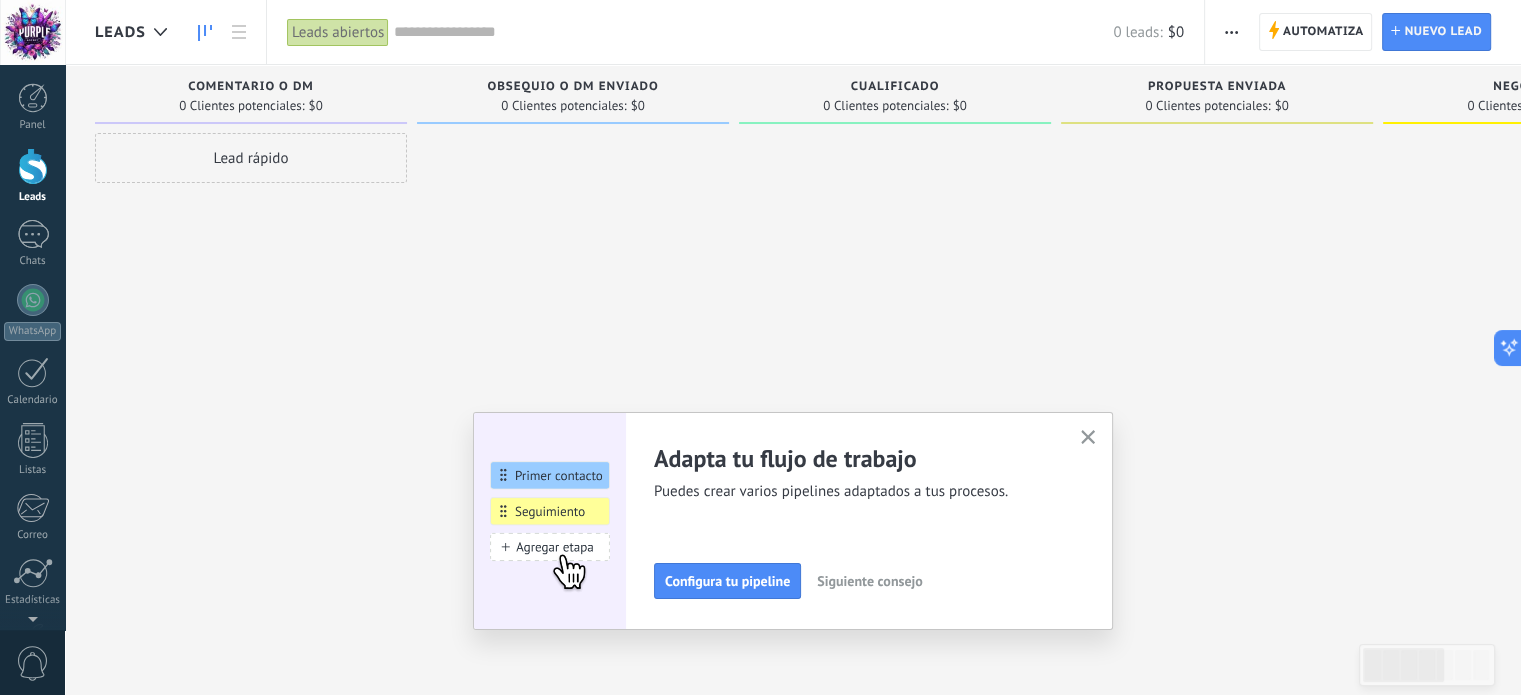 click 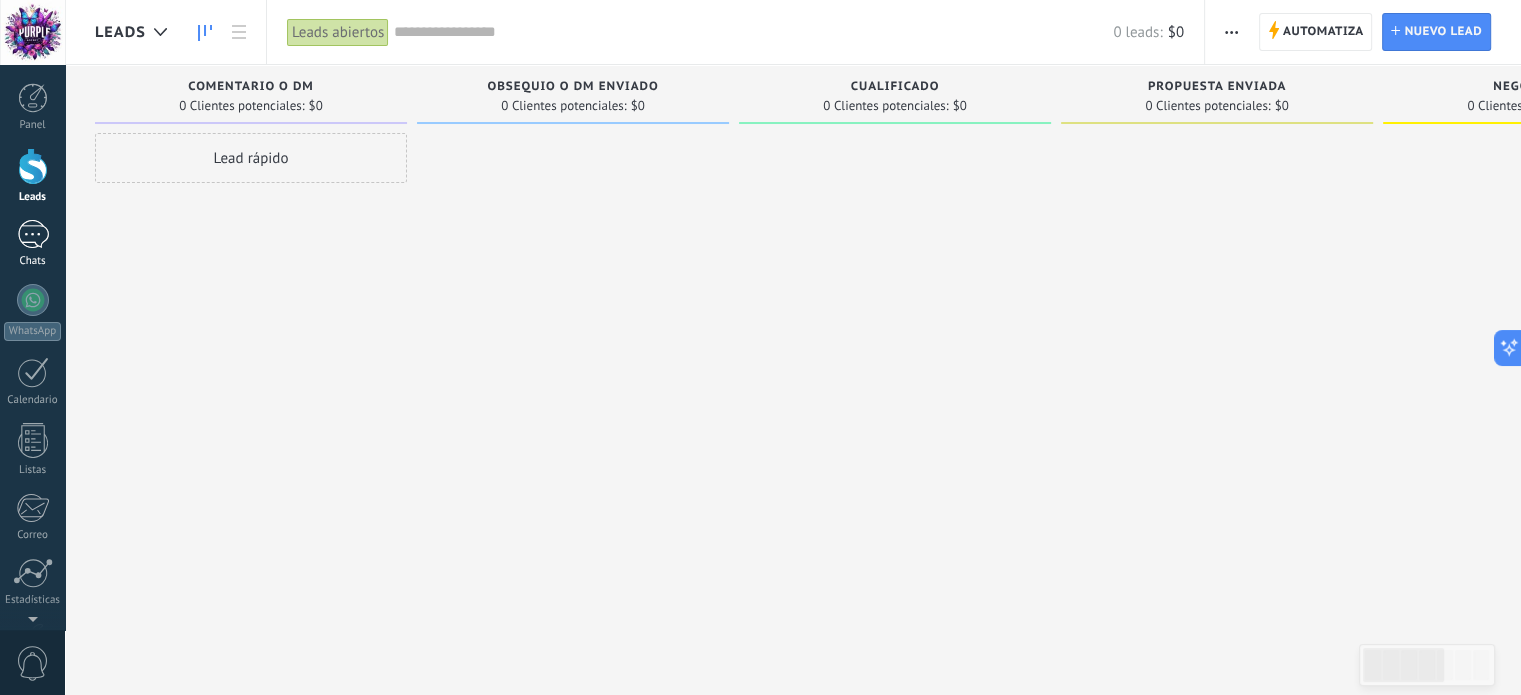 click at bounding box center [33, 234] 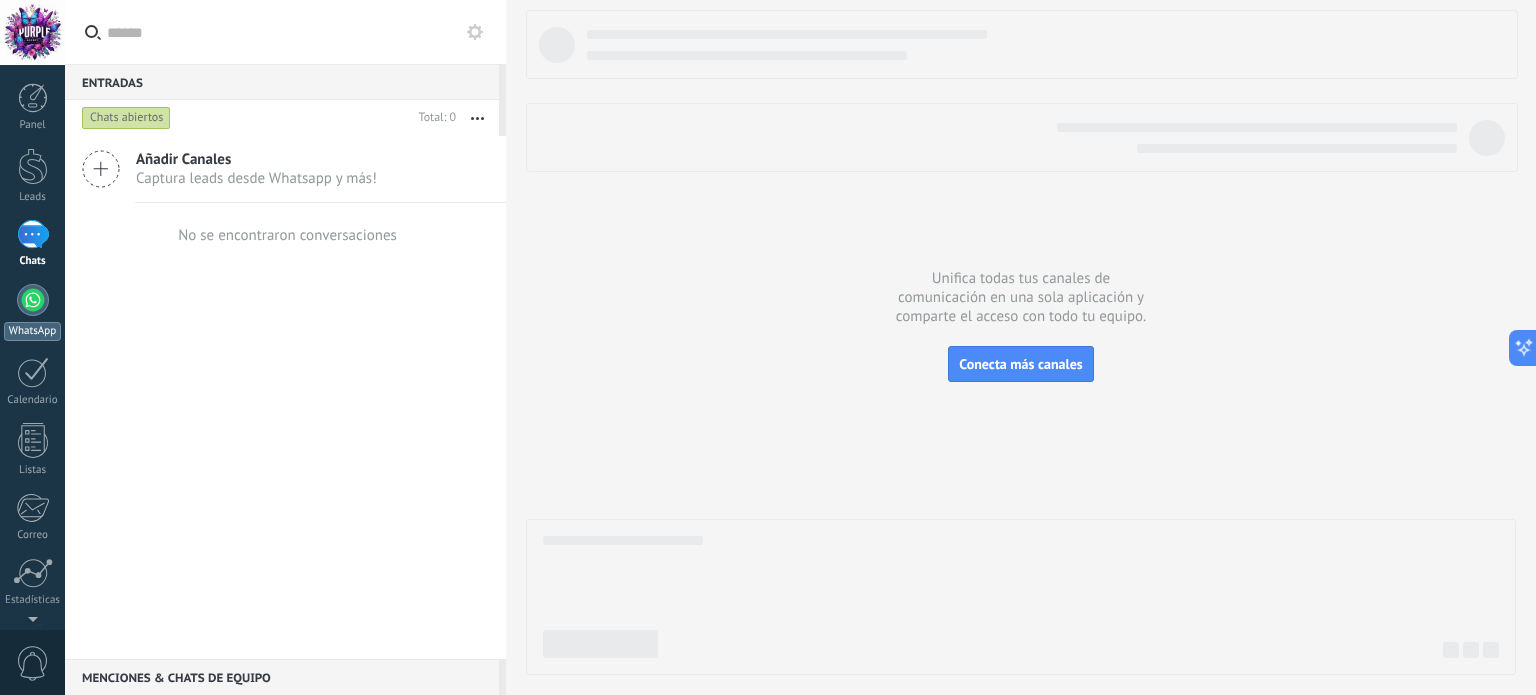 click at bounding box center [33, 300] 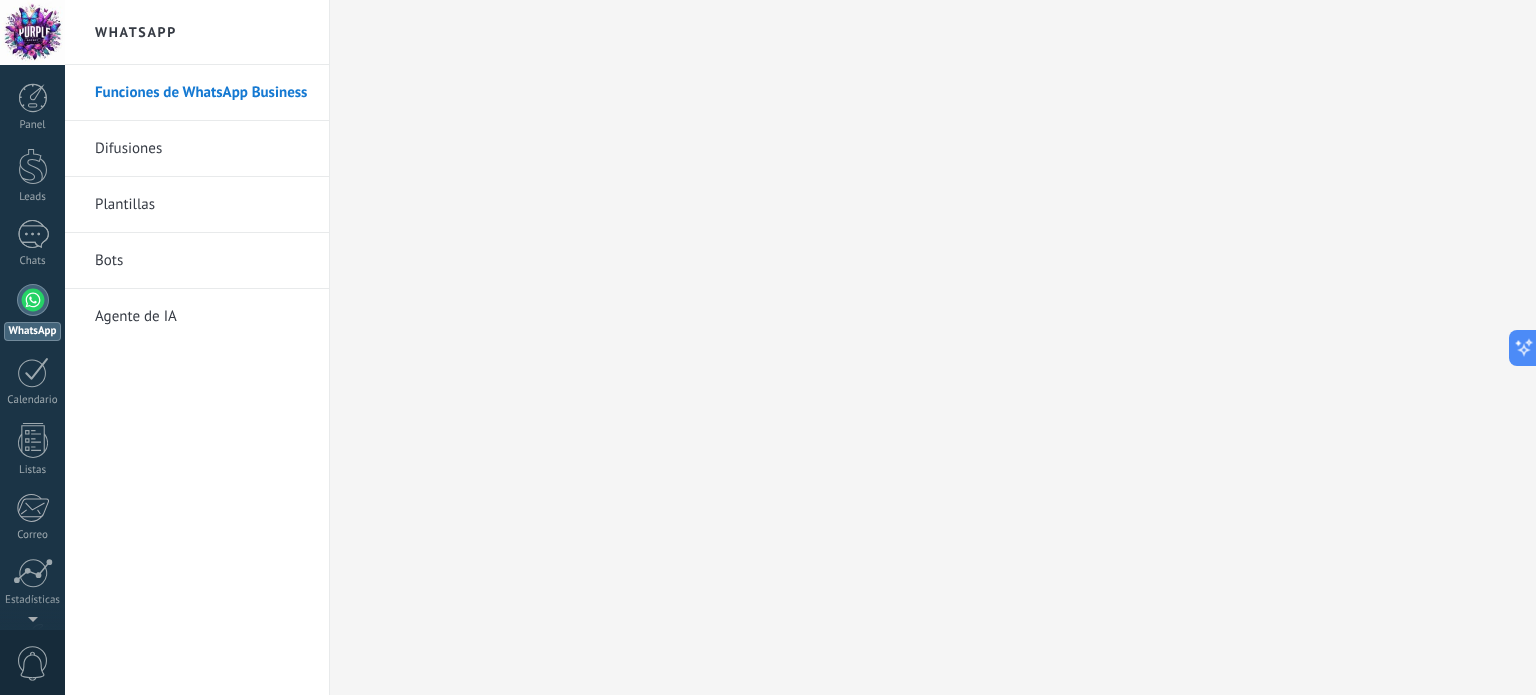 click on "Agente de IA" at bounding box center (202, 317) 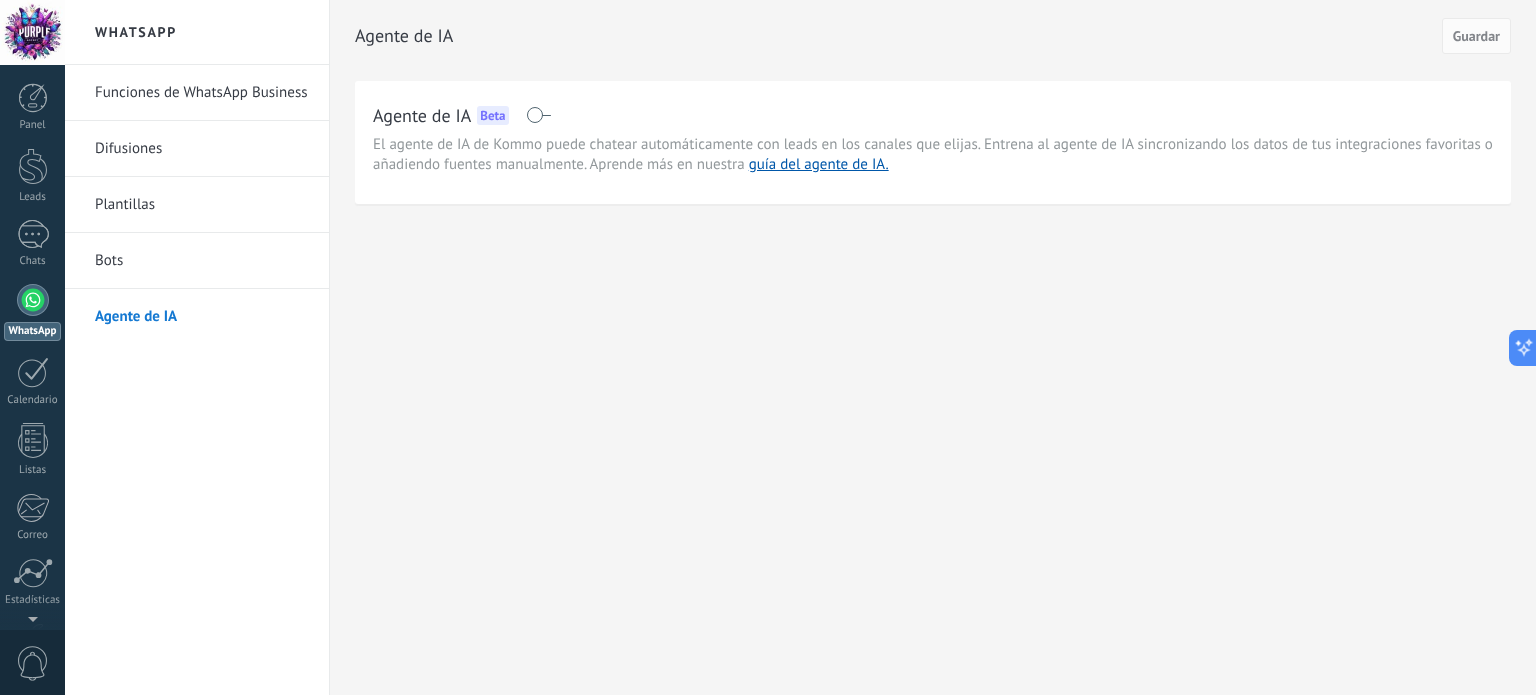 click on "Funciones de WhatsApp Business" at bounding box center (202, 93) 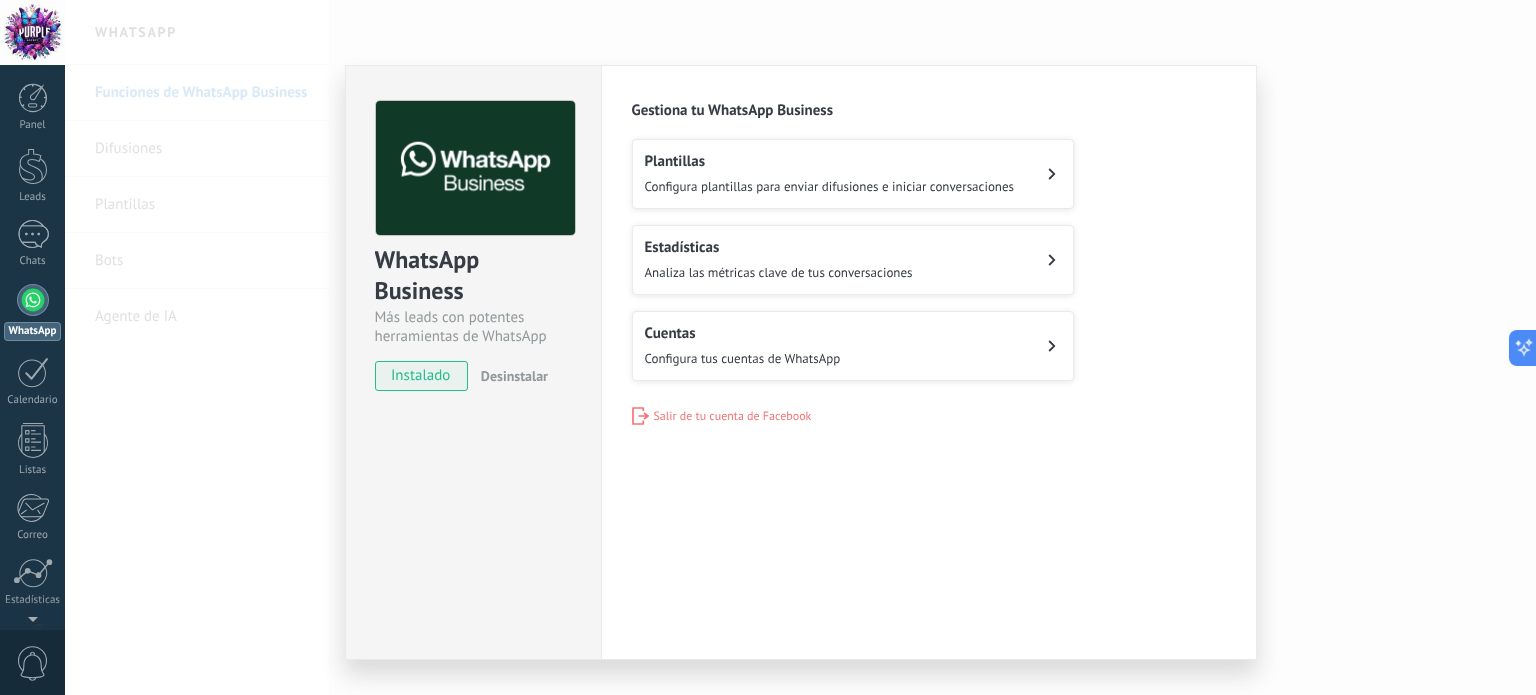 click on "instalado" at bounding box center (421, 376) 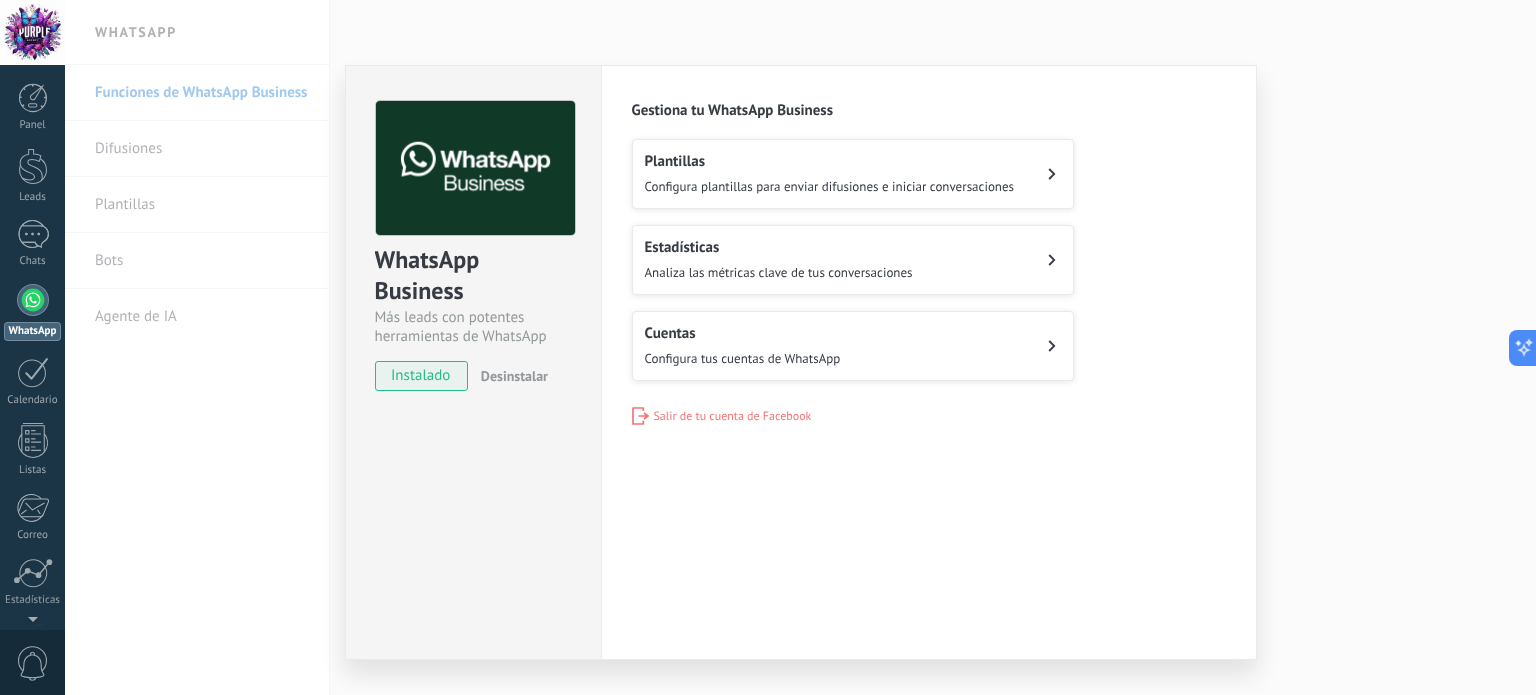 click on "Cuentas Configura tus cuentas de WhatsApp" at bounding box center (853, 346) 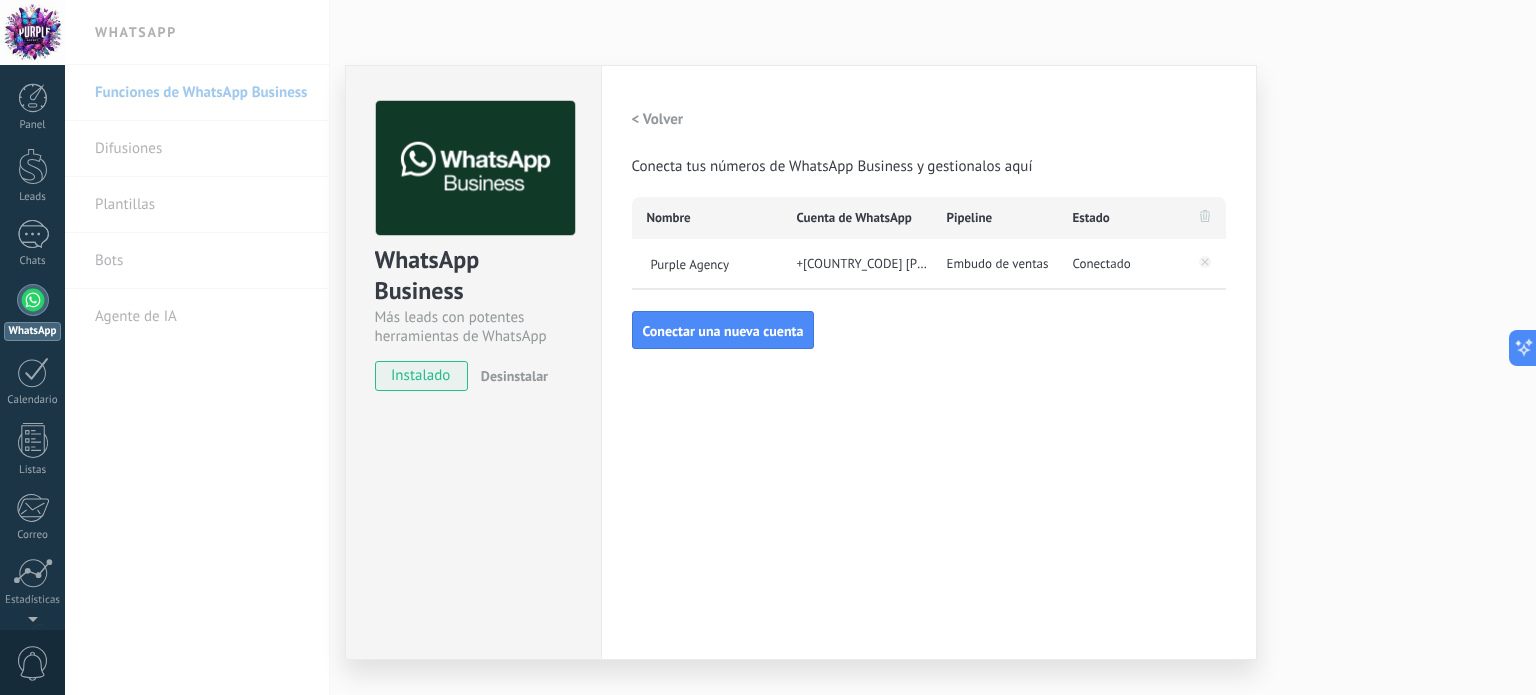 click on "WhatsApp Business Más leads con potentes herramientas de WhatsApp instalado Desinstalar Configuraciones Autorizaciones This tab logs the users who have granted integration access to this account. If you want to to remove a user's ability to send requests to the account on behalf of this integration, you can revoke access. If access is revoked from all users, the integration will stop working. This app is installed, but no one has given it access yet. WhatsApp Cloud API más _: Guardar < Volver Conecta tus números de WhatsApp Business y gestionalos aquí Nombre Cuenta de WhatsApp Pipeline Estado Purple Agency +[COUNTRY_CODE] [PHONE] Embudo de ventas Conectado Conectar una nueva cuenta" at bounding box center (800, 347) 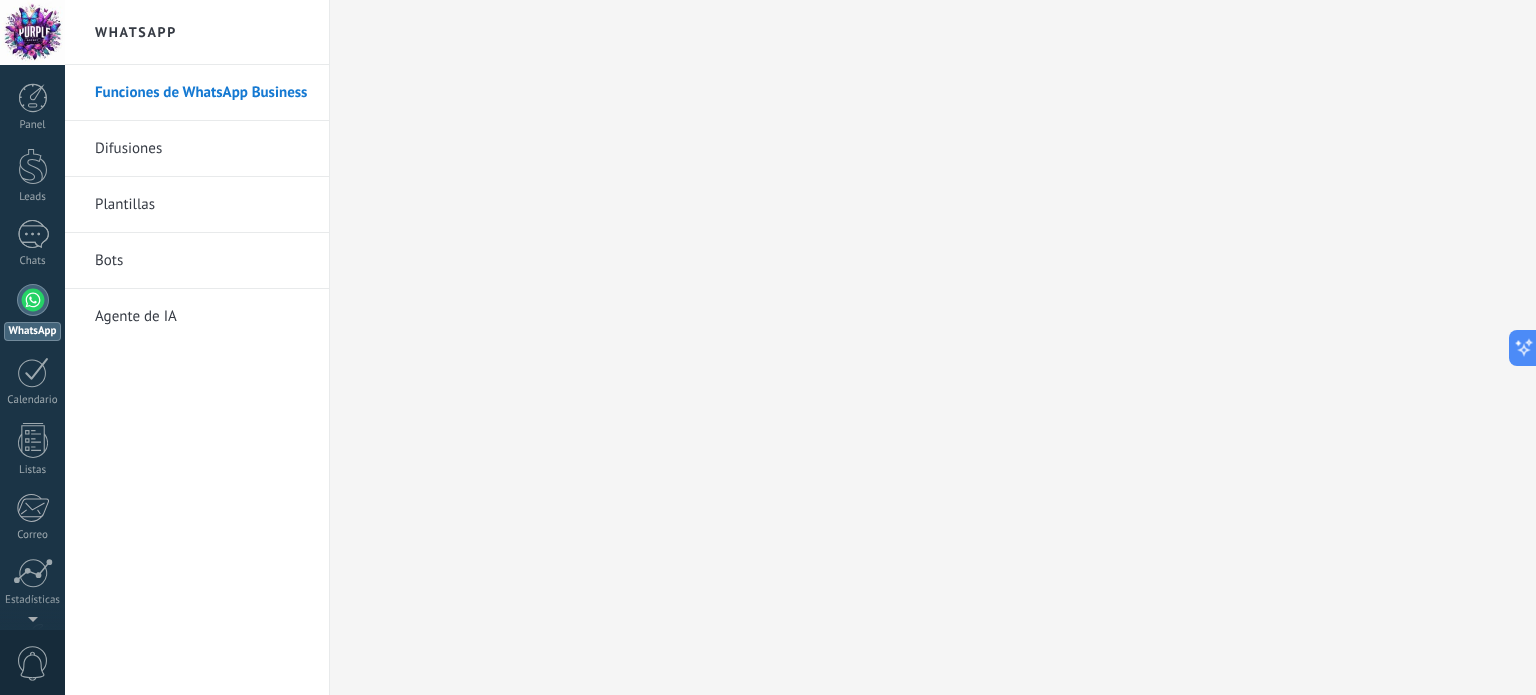 click on "Difusiones" at bounding box center (202, 149) 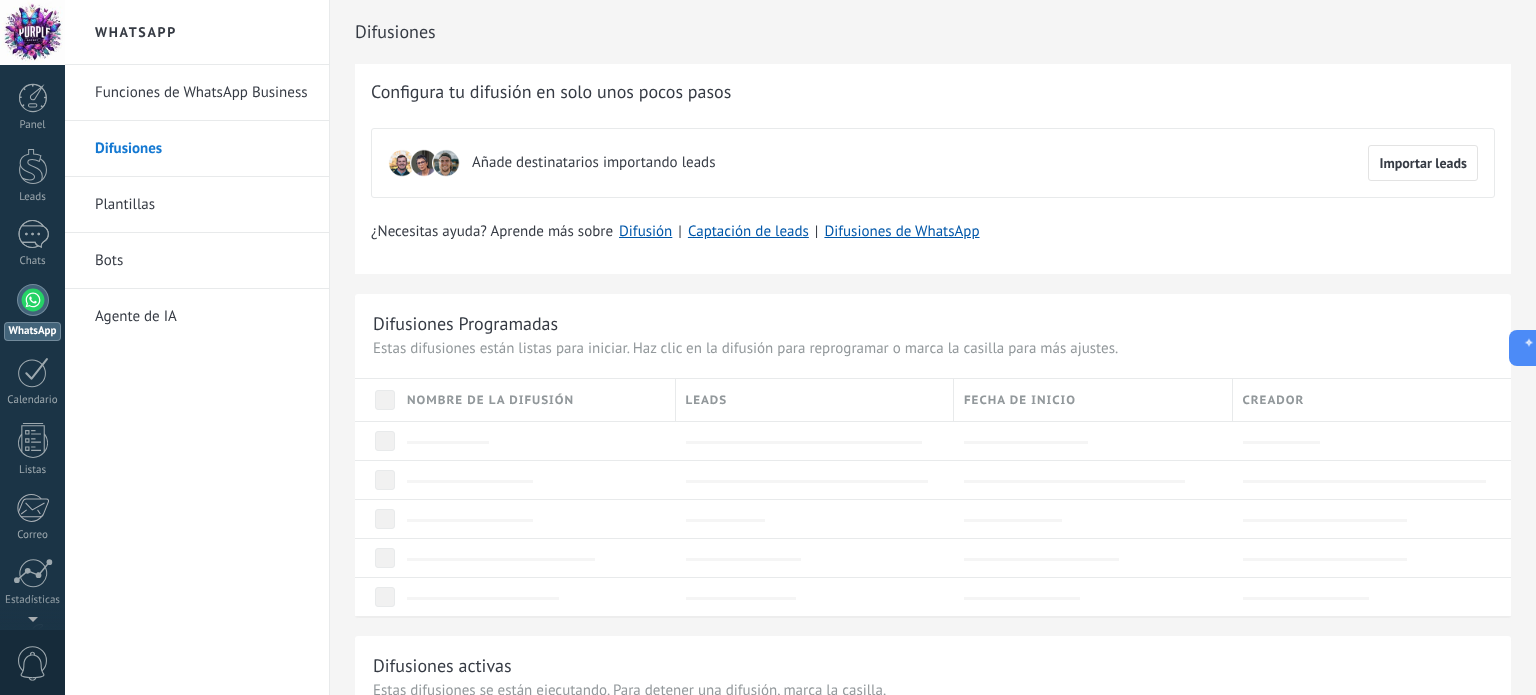 click on "Plantillas" at bounding box center [202, 205] 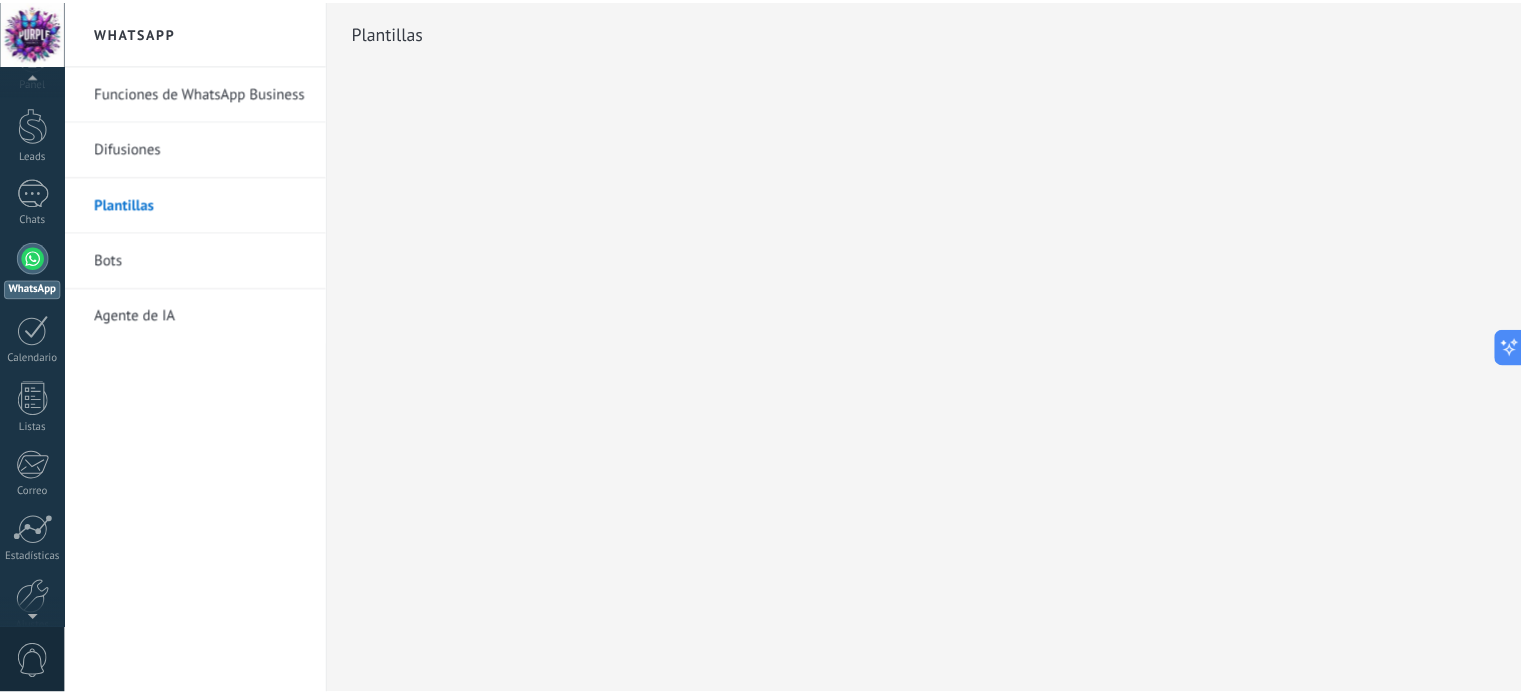 scroll, scrollTop: 136, scrollLeft: 0, axis: vertical 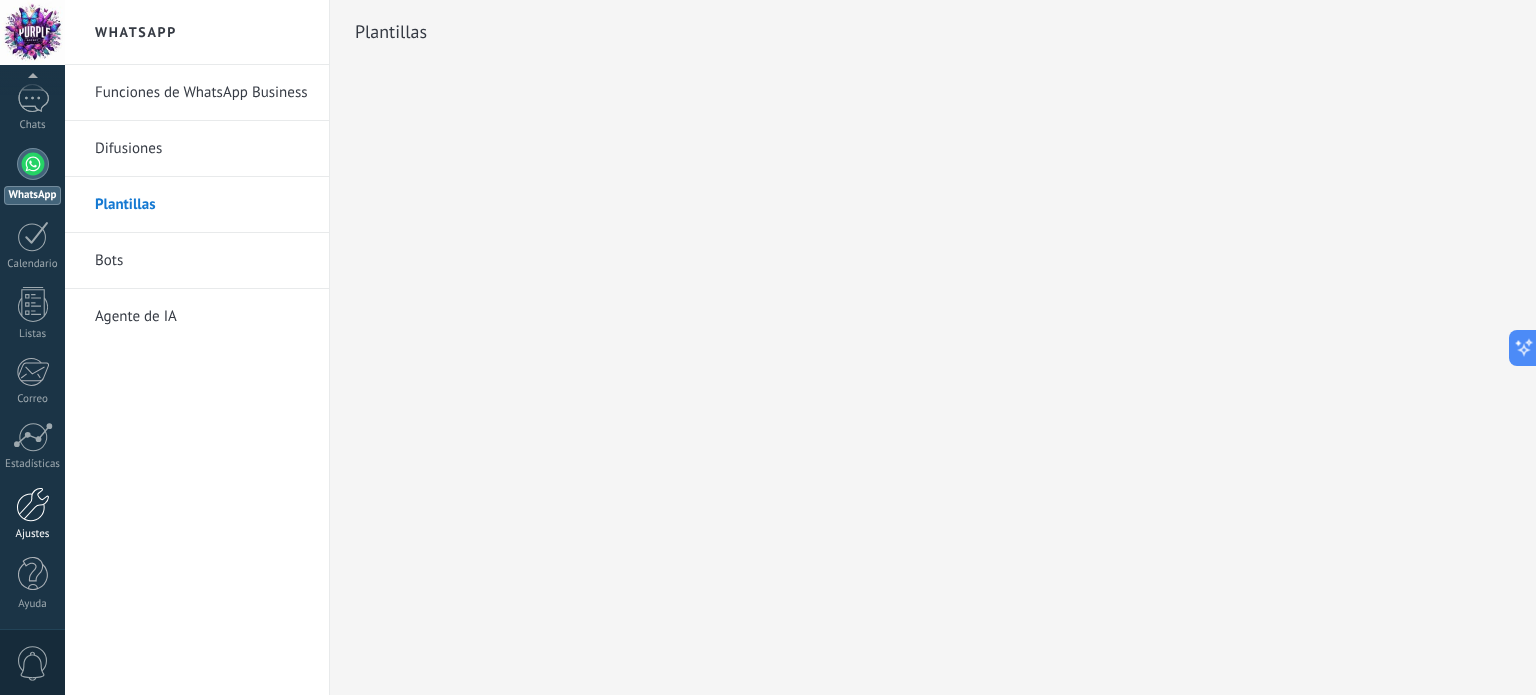 click at bounding box center (33, 504) 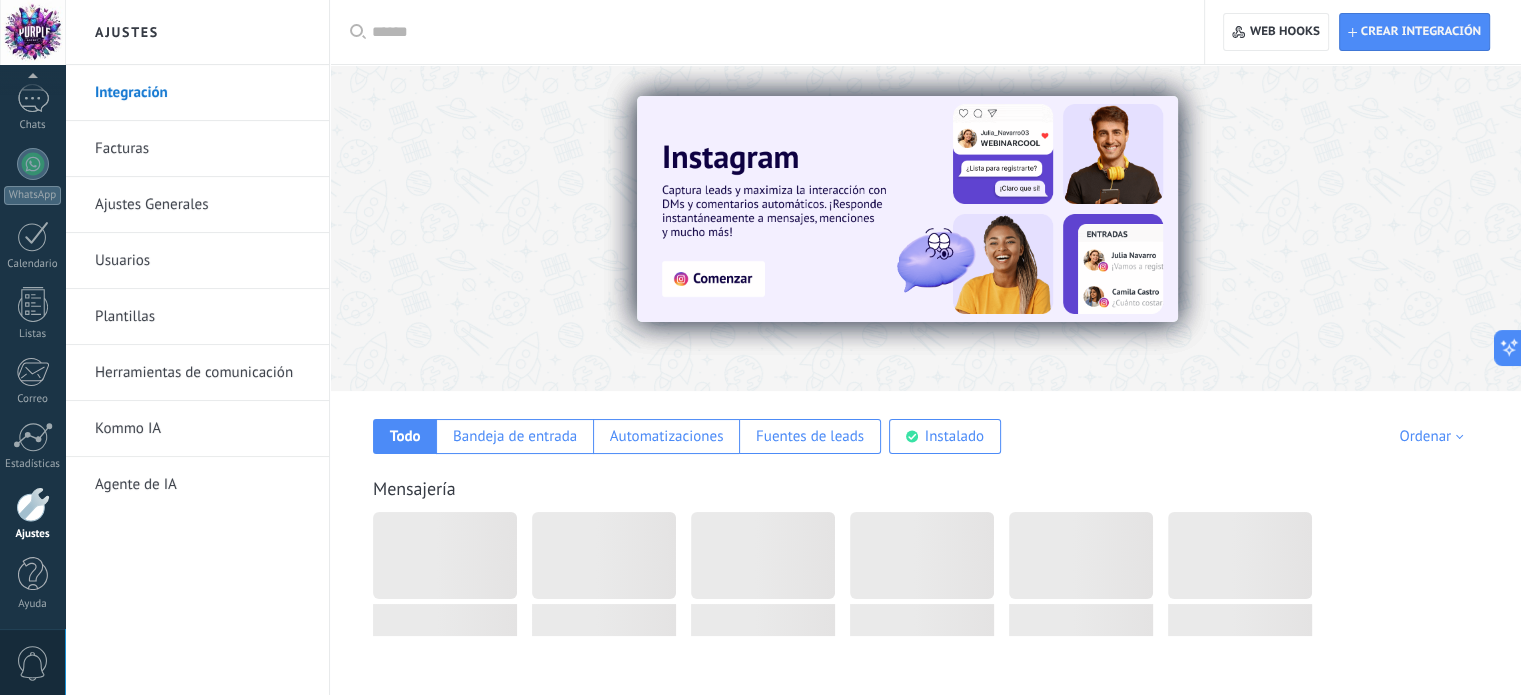 click on "Ajustes Generales" at bounding box center [202, 205] 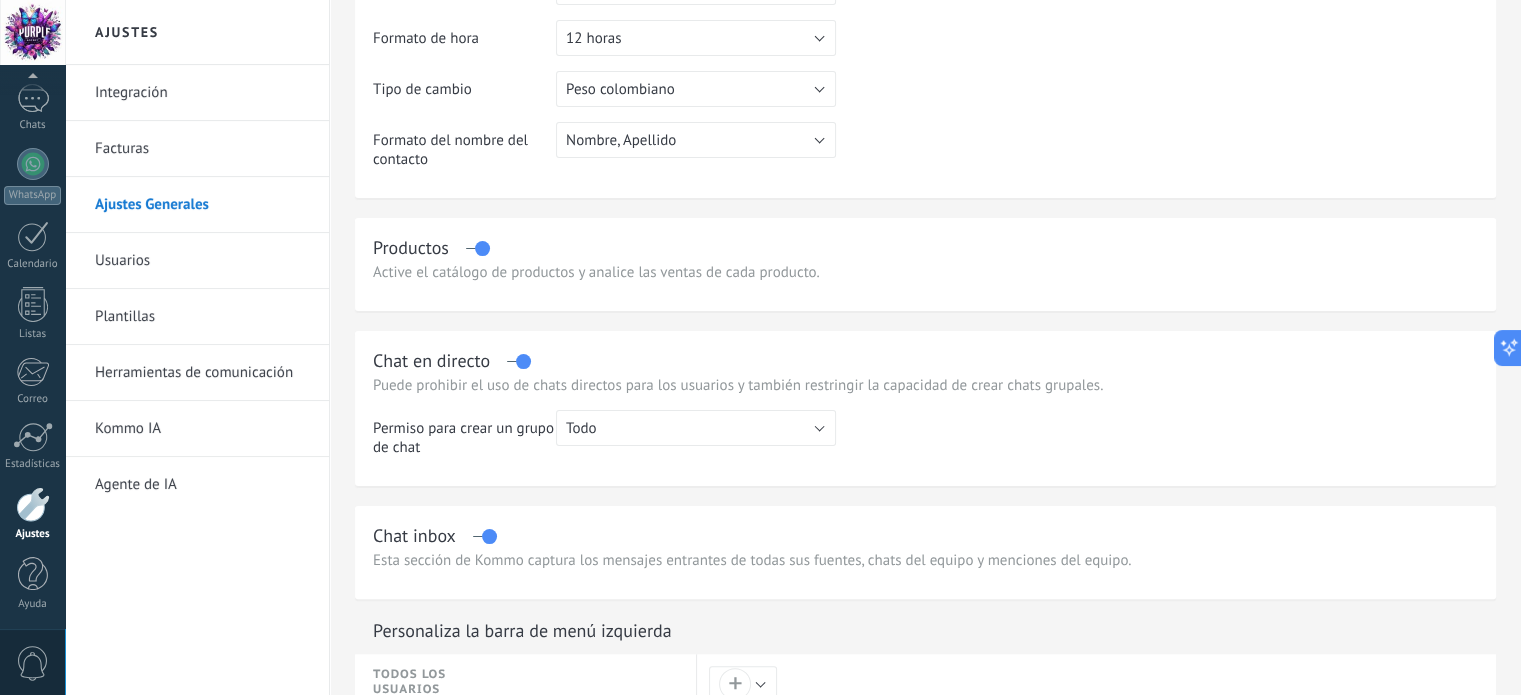 scroll, scrollTop: 400, scrollLeft: 0, axis: vertical 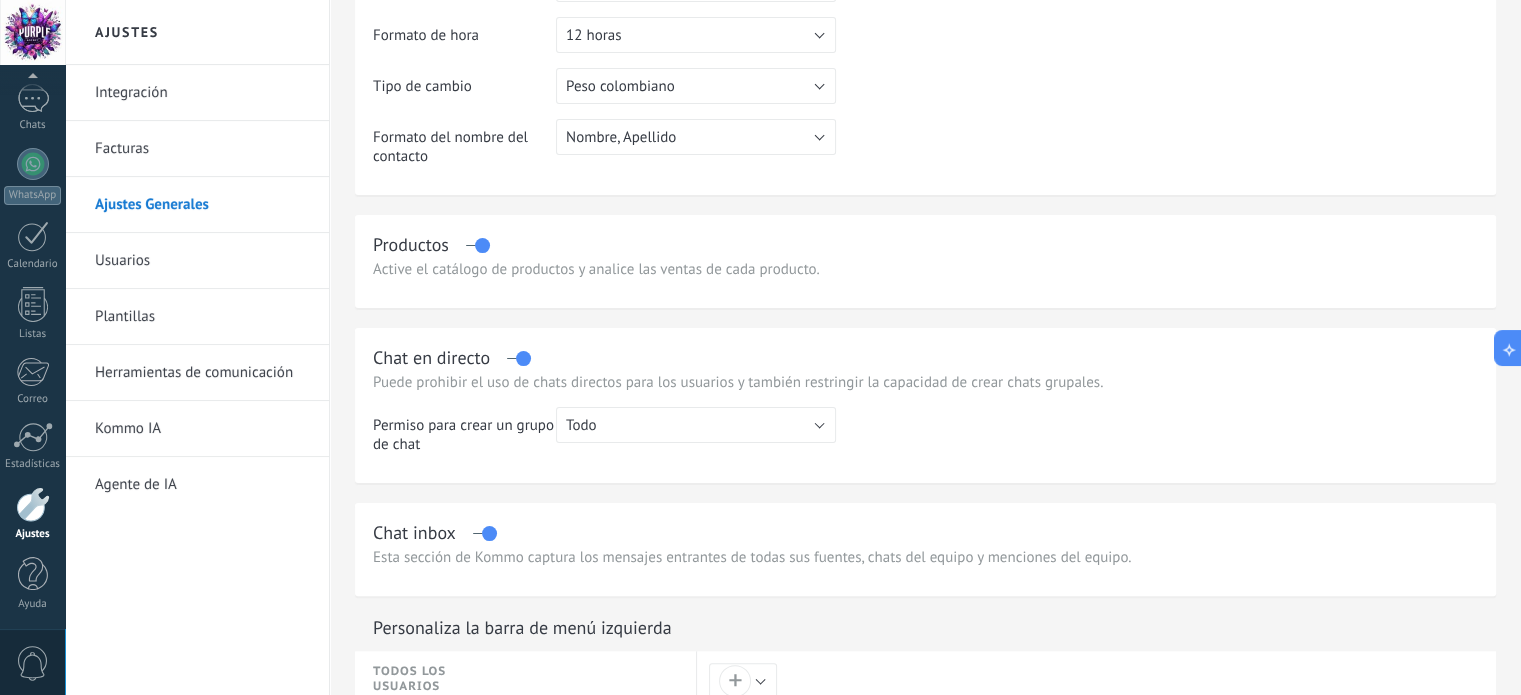 click at bounding box center [477, 245] 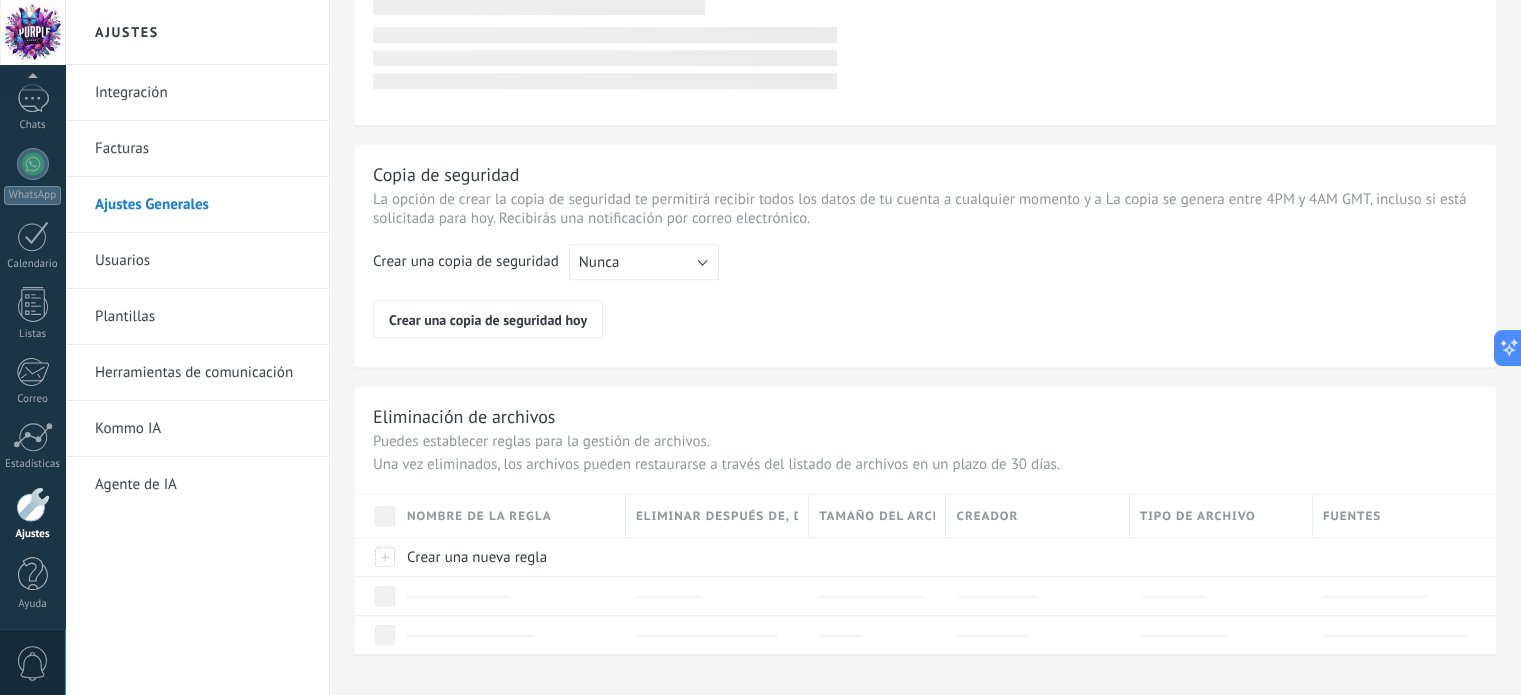 scroll, scrollTop: 1625, scrollLeft: 0, axis: vertical 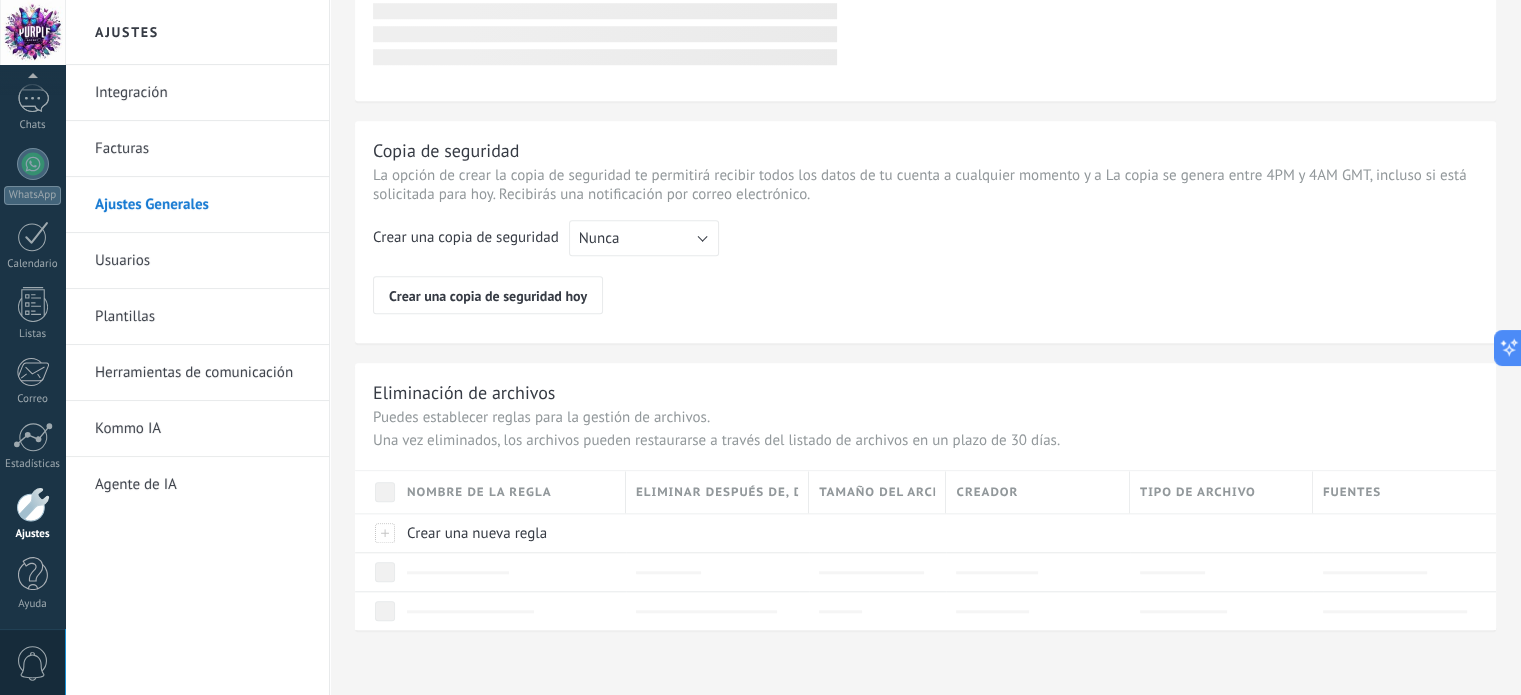 click on "Agente de IA" at bounding box center [202, 485] 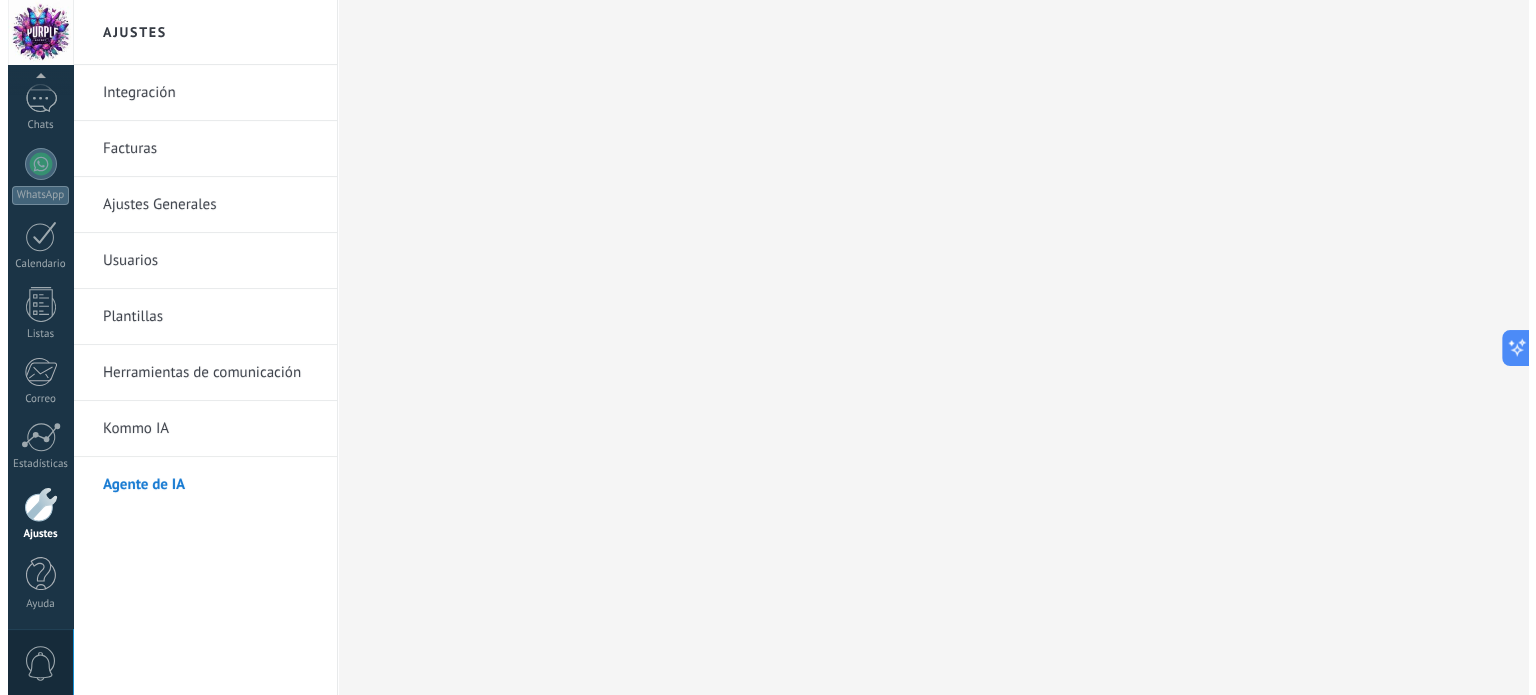 scroll, scrollTop: 0, scrollLeft: 0, axis: both 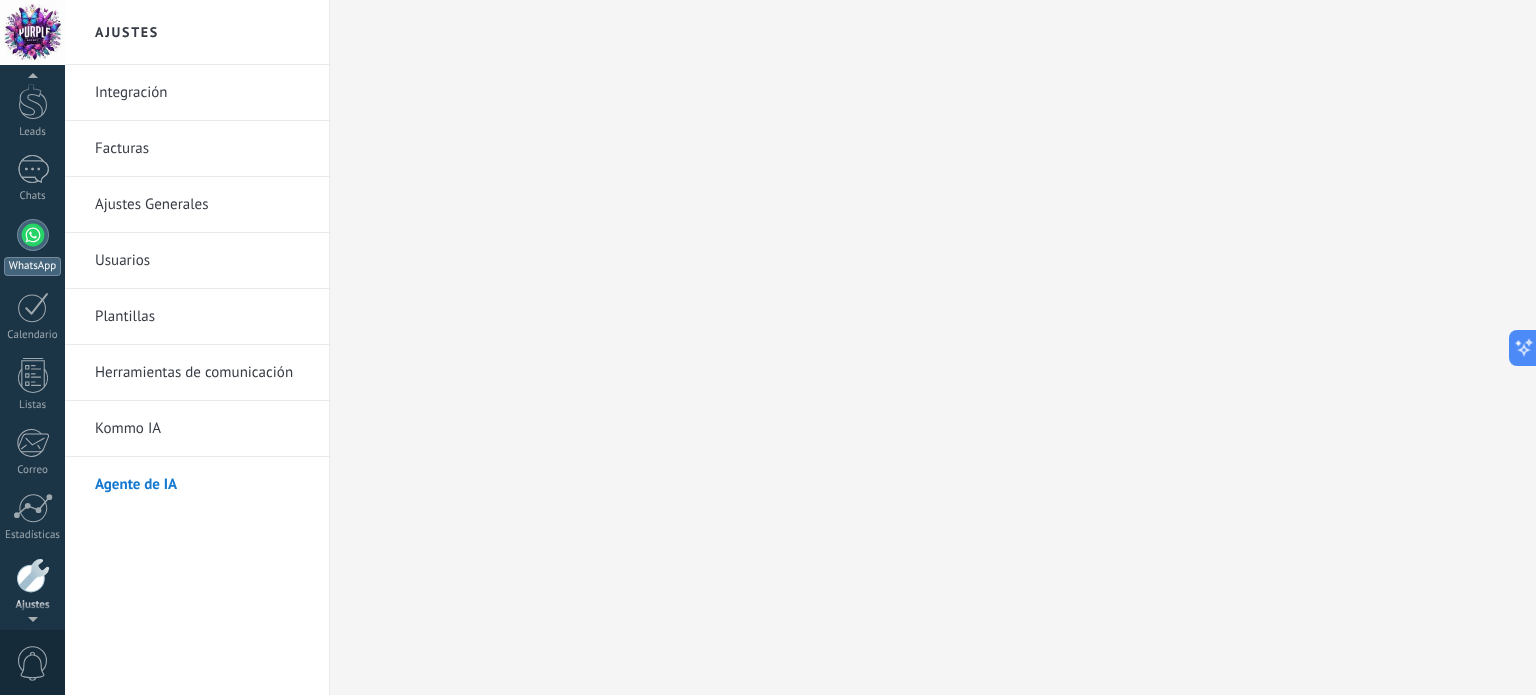 click at bounding box center (33, 235) 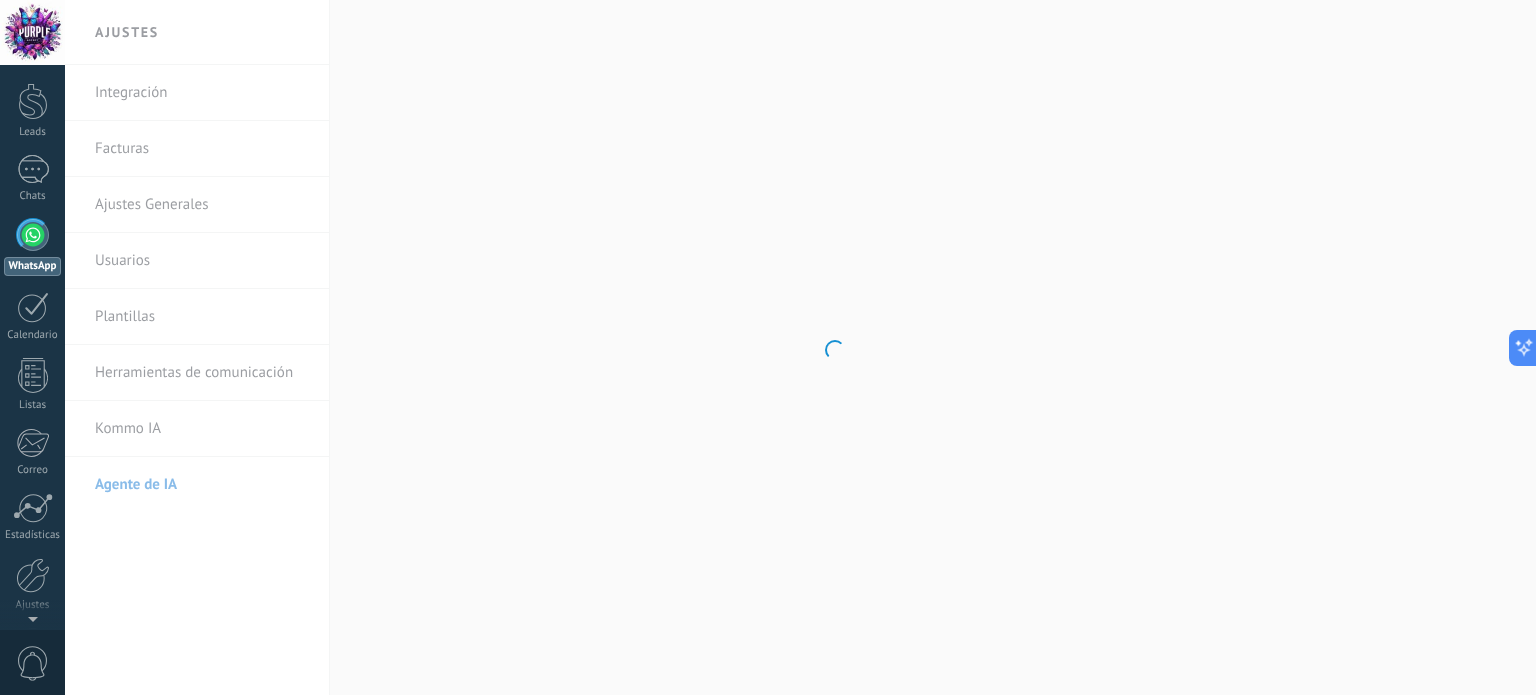 scroll, scrollTop: 0, scrollLeft: 0, axis: both 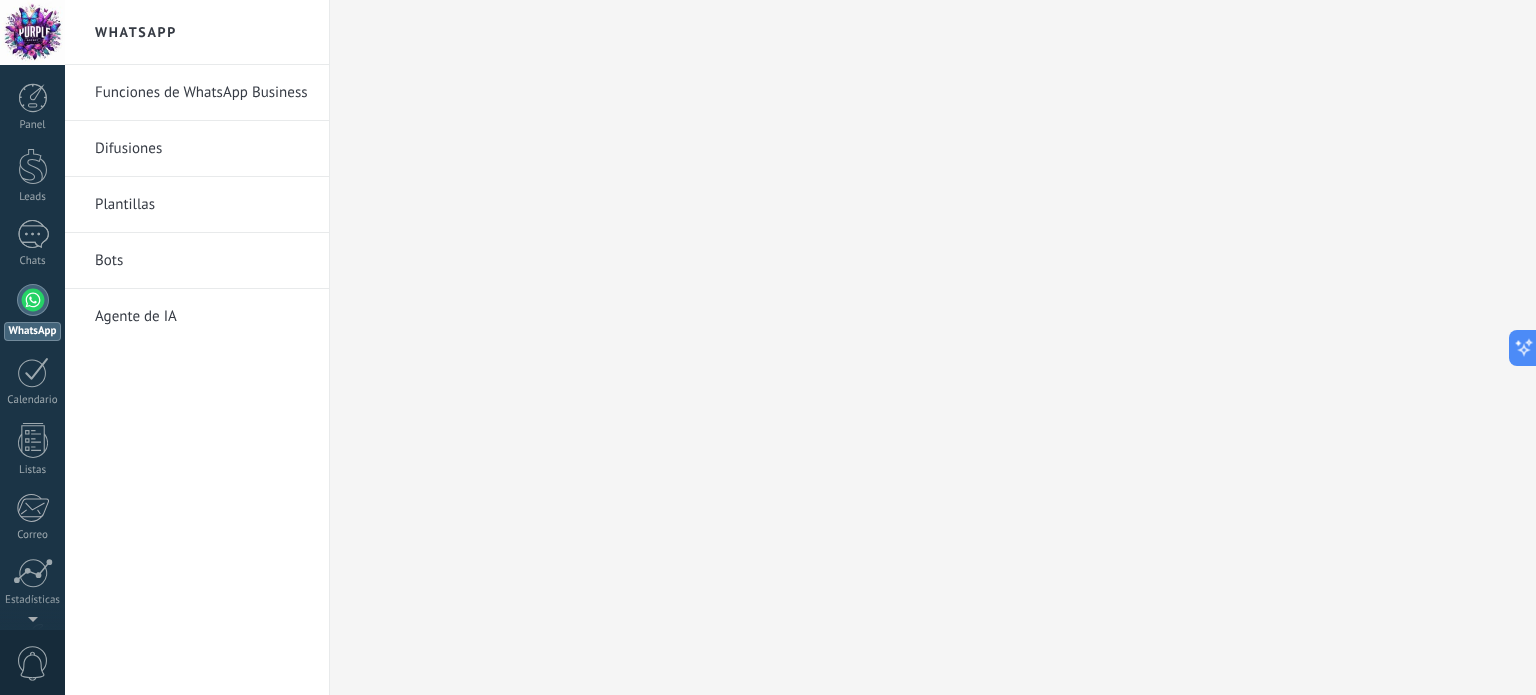 click on "Agente de IA" at bounding box center [202, 317] 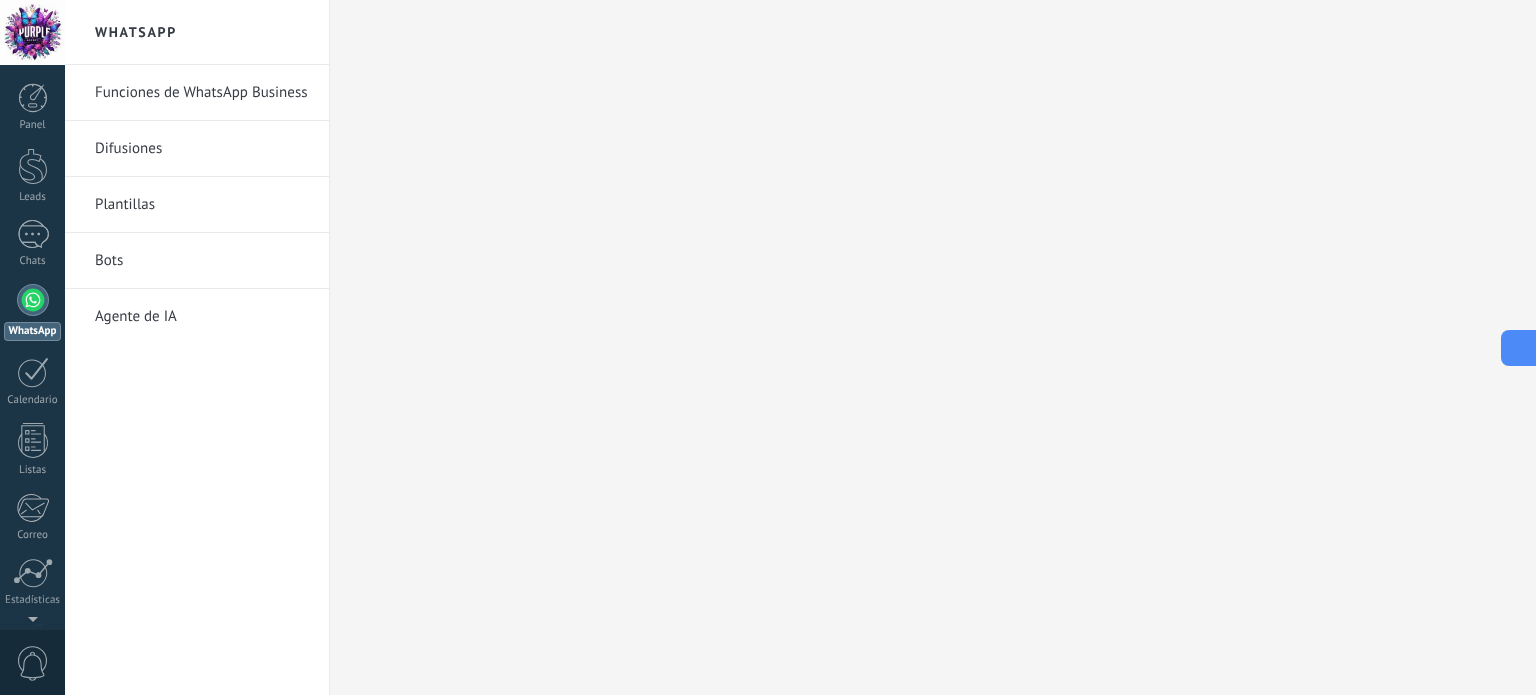 click 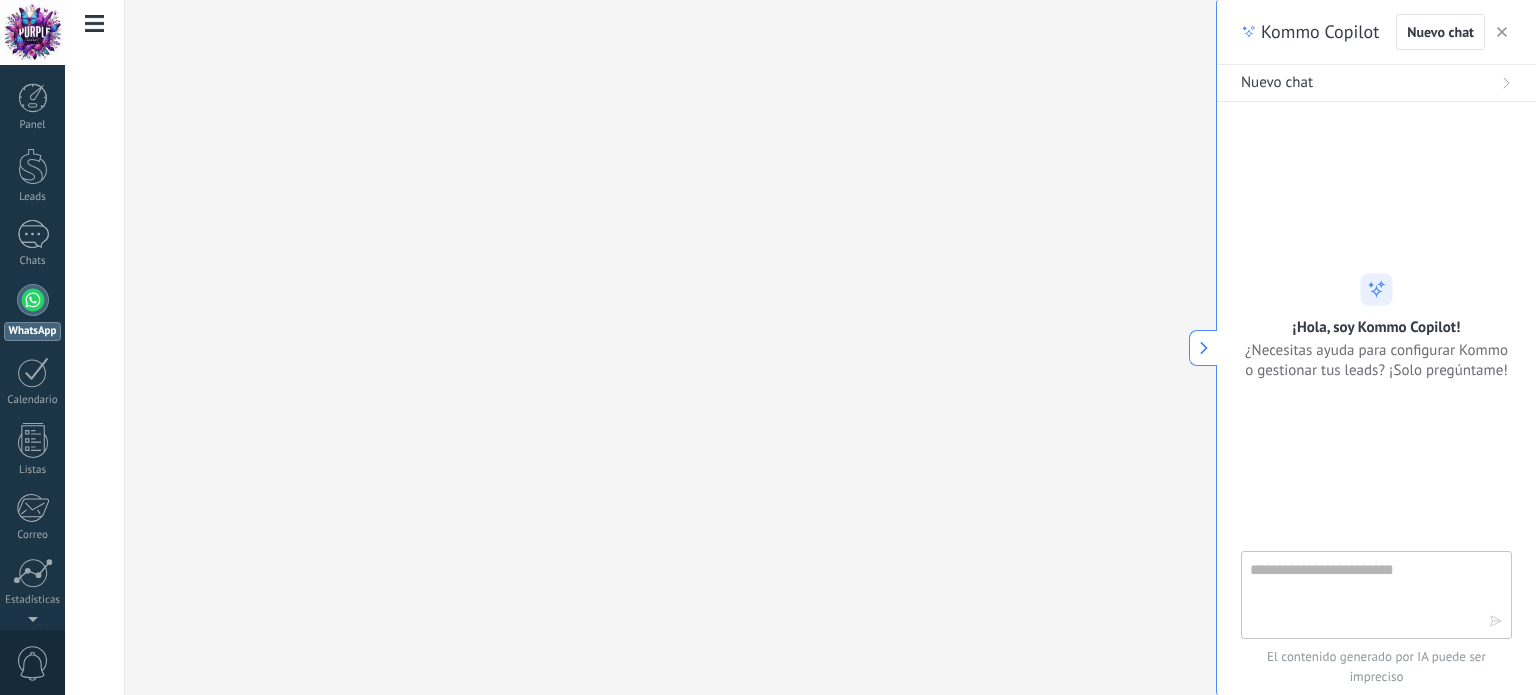 click 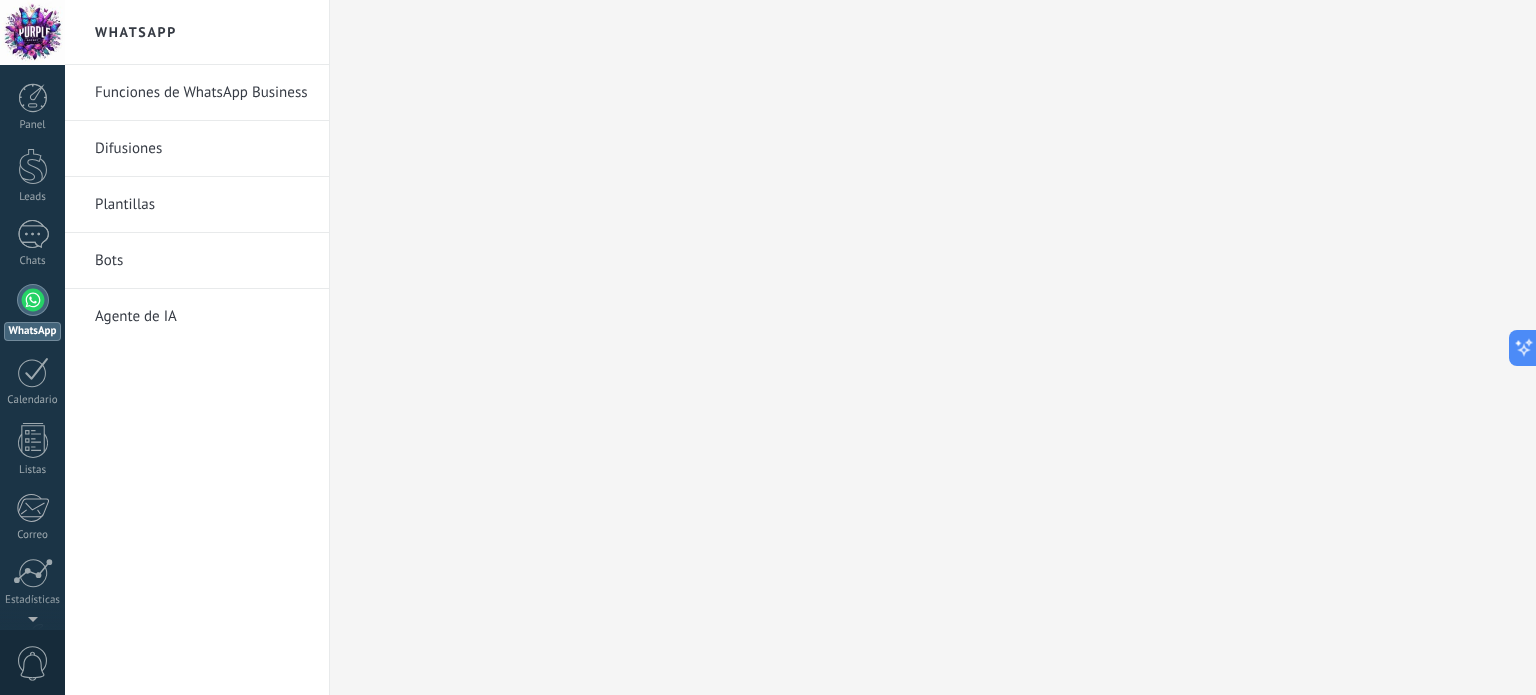 click on "Funciones de WhatsApp Business" at bounding box center [202, 93] 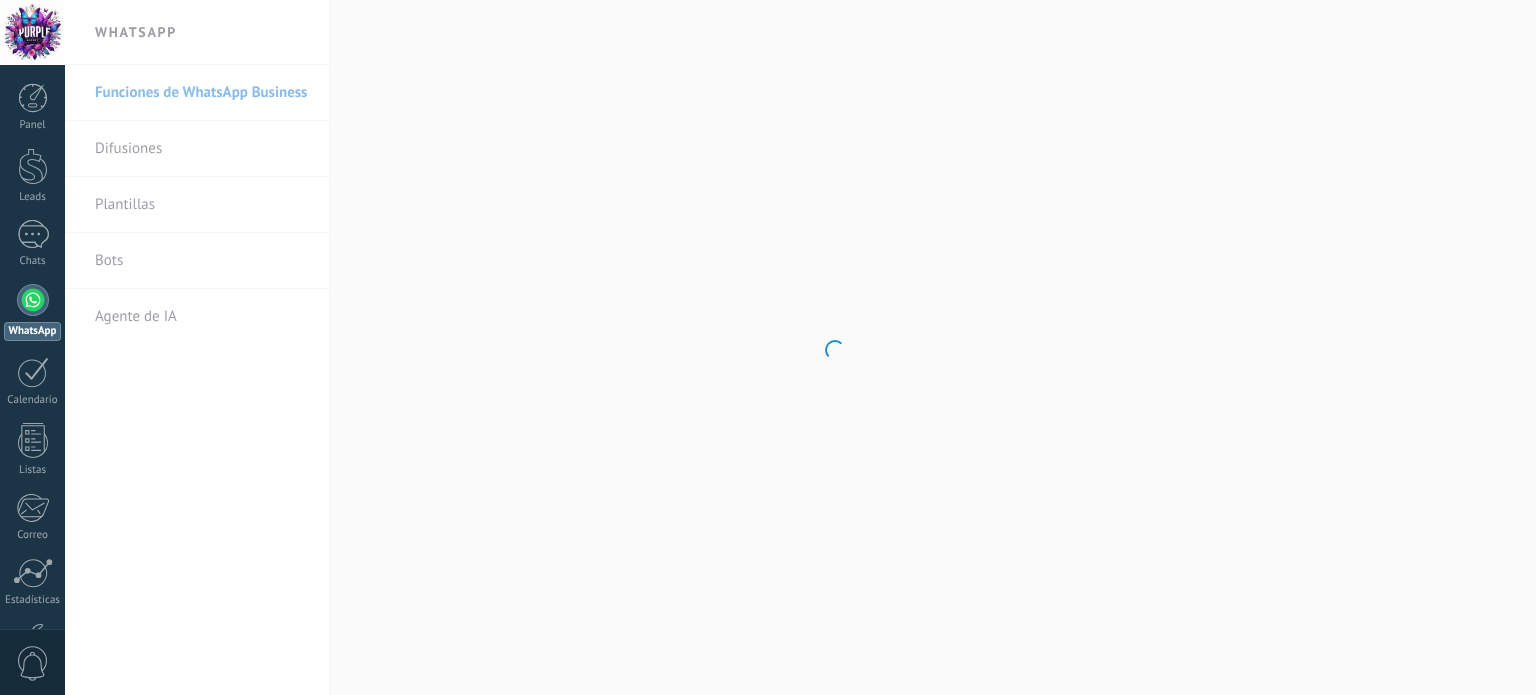 scroll, scrollTop: 0, scrollLeft: 0, axis: both 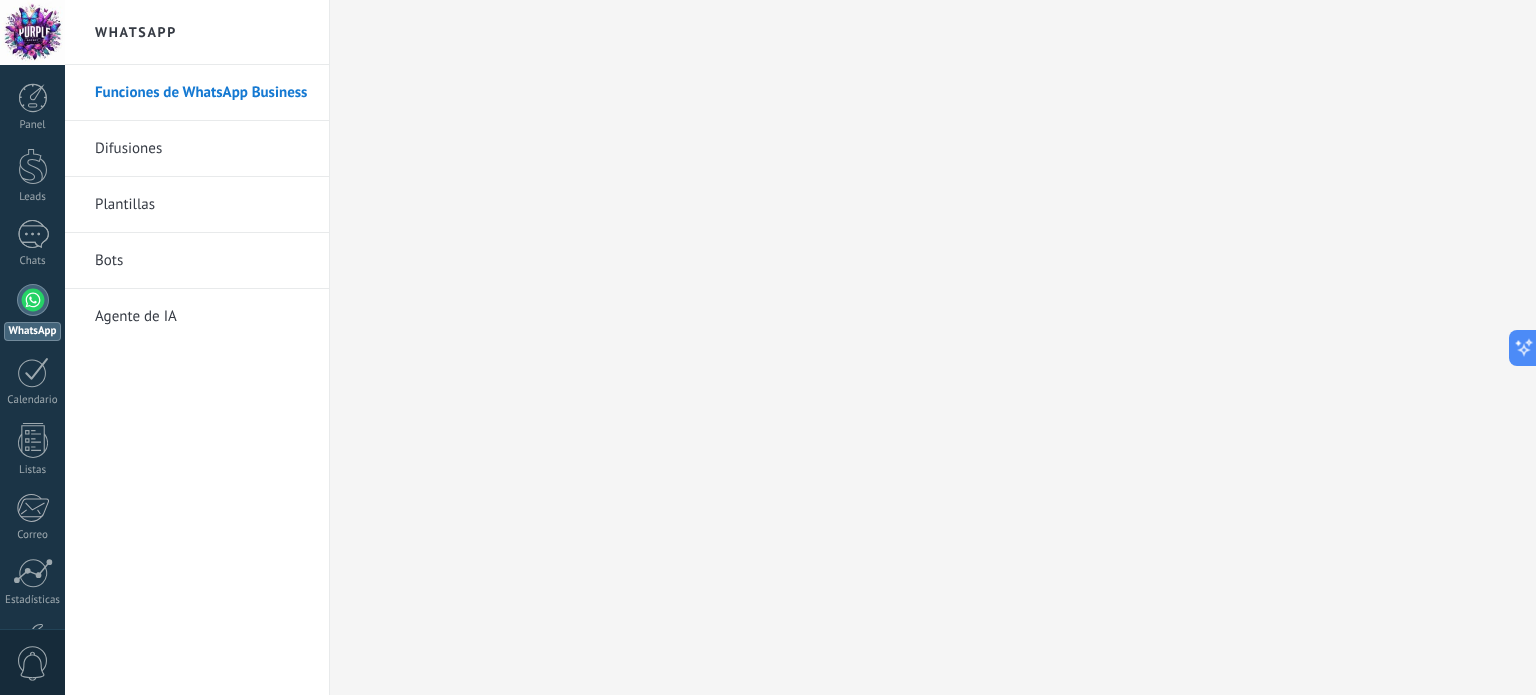 click on "Agente de IA" at bounding box center [202, 317] 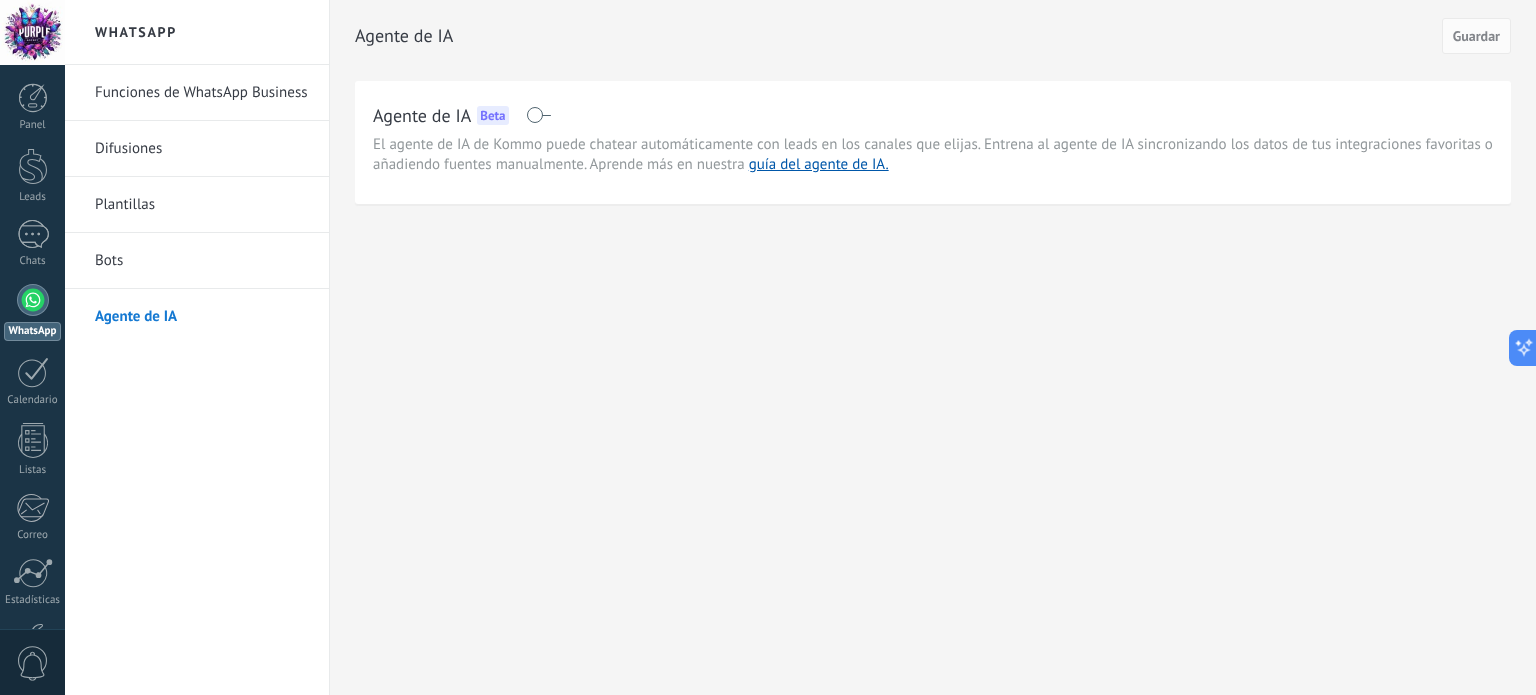 click on "Bots" at bounding box center (202, 261) 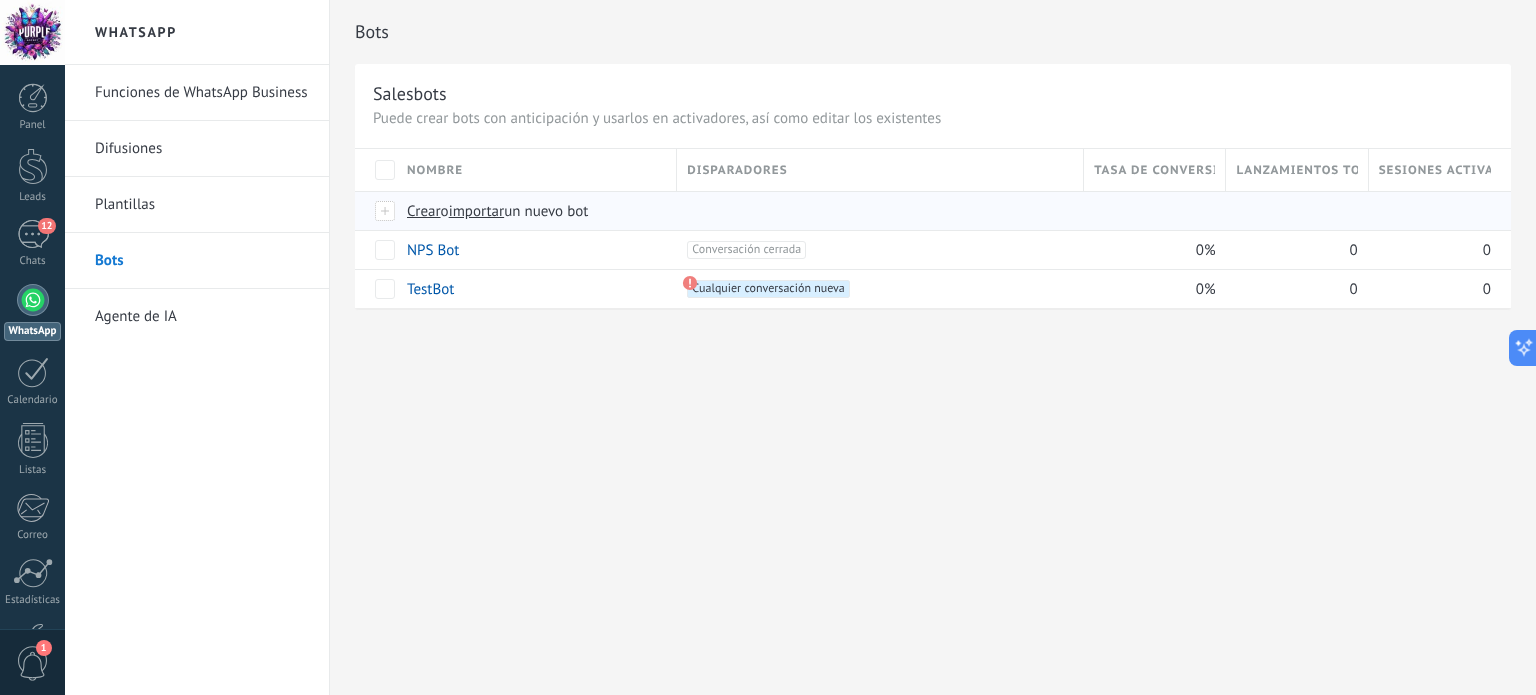 click on "Crear" at bounding box center [424, 211] 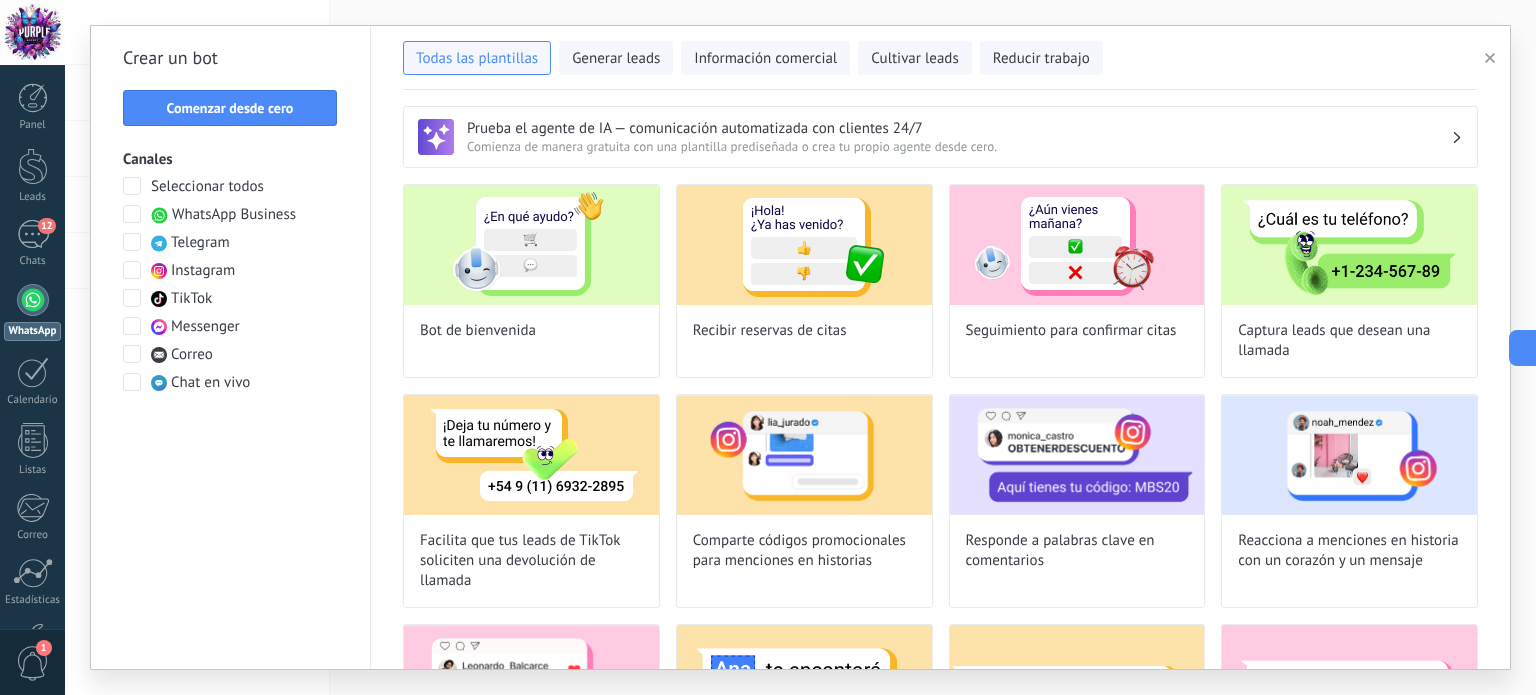 click at bounding box center (132, 214) 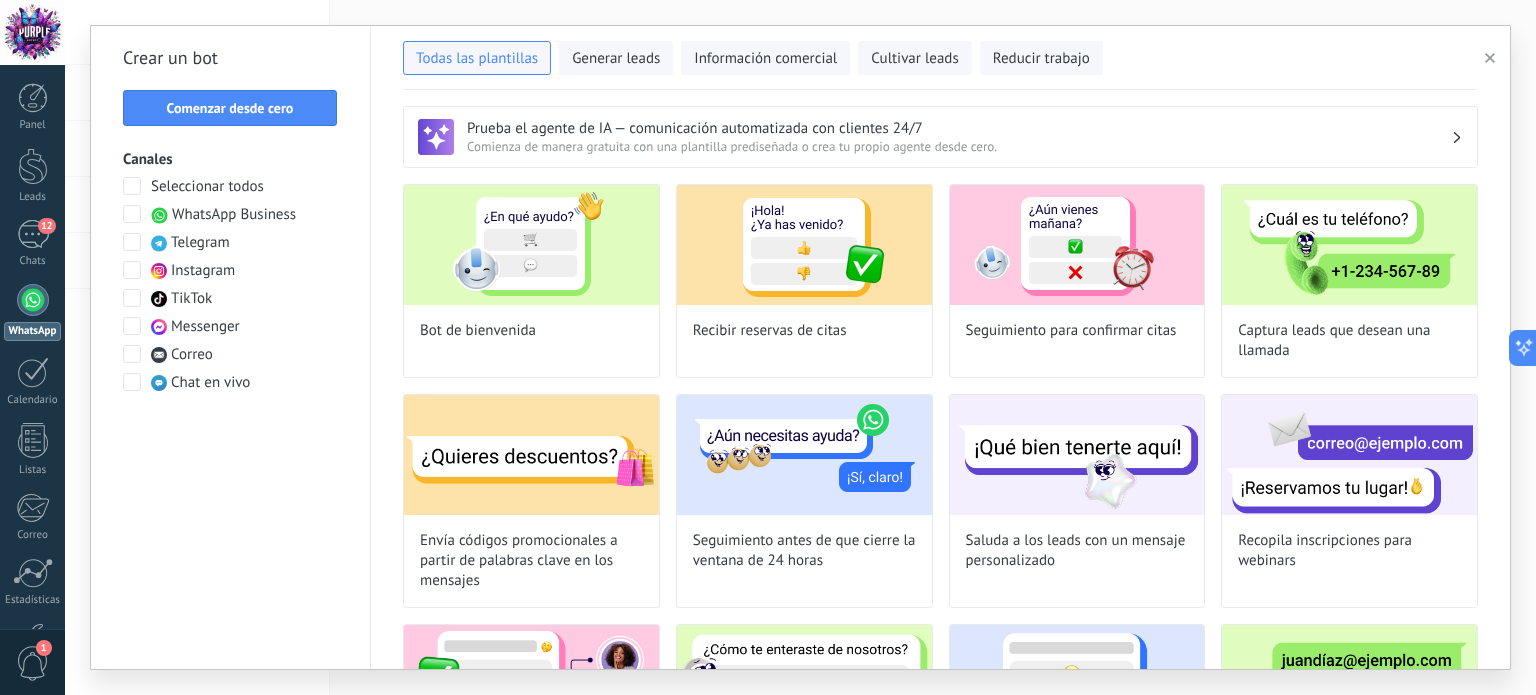click on "Comienza de manera gratuita con una plantilla prediseñada o crea tu propio agente desde cero." at bounding box center (959, 146) 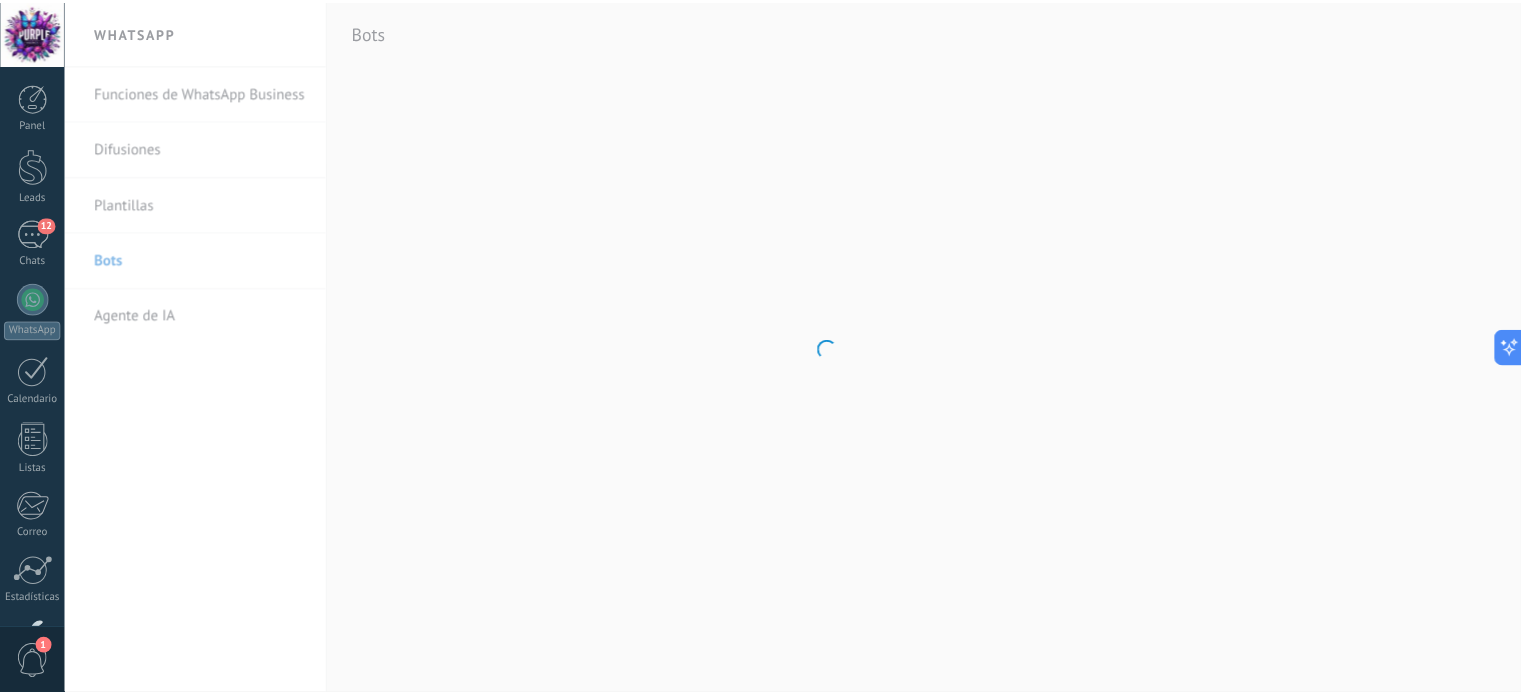 scroll, scrollTop: 136, scrollLeft: 0, axis: vertical 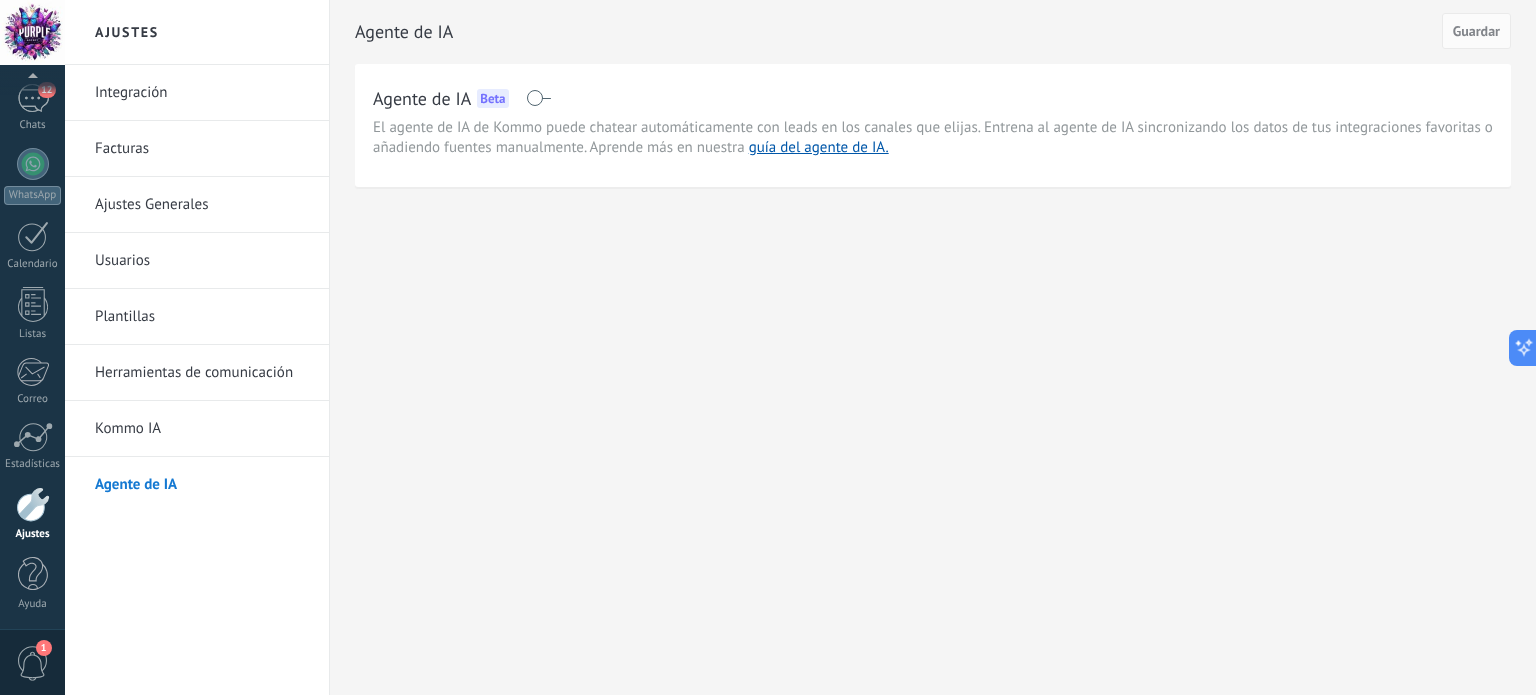 click at bounding box center [538, 98] 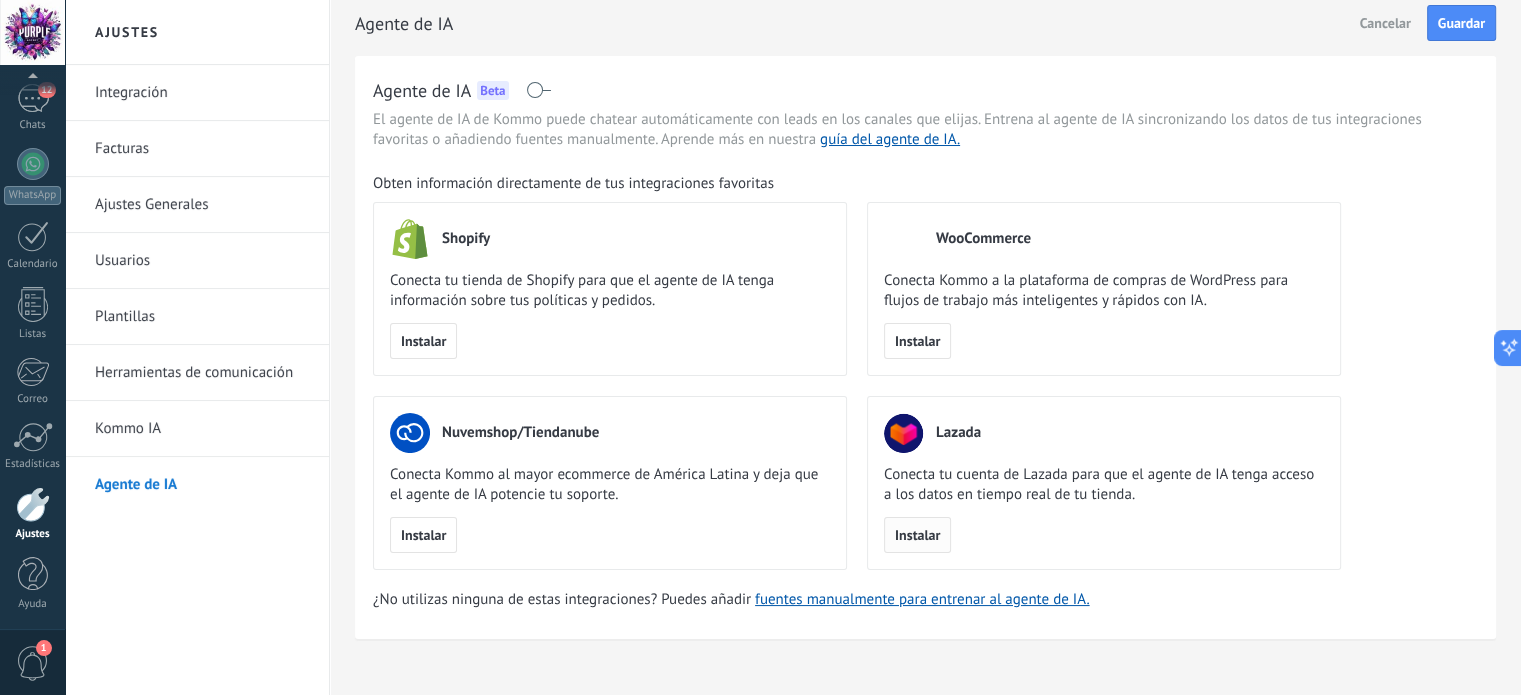 scroll, scrollTop: 16, scrollLeft: 0, axis: vertical 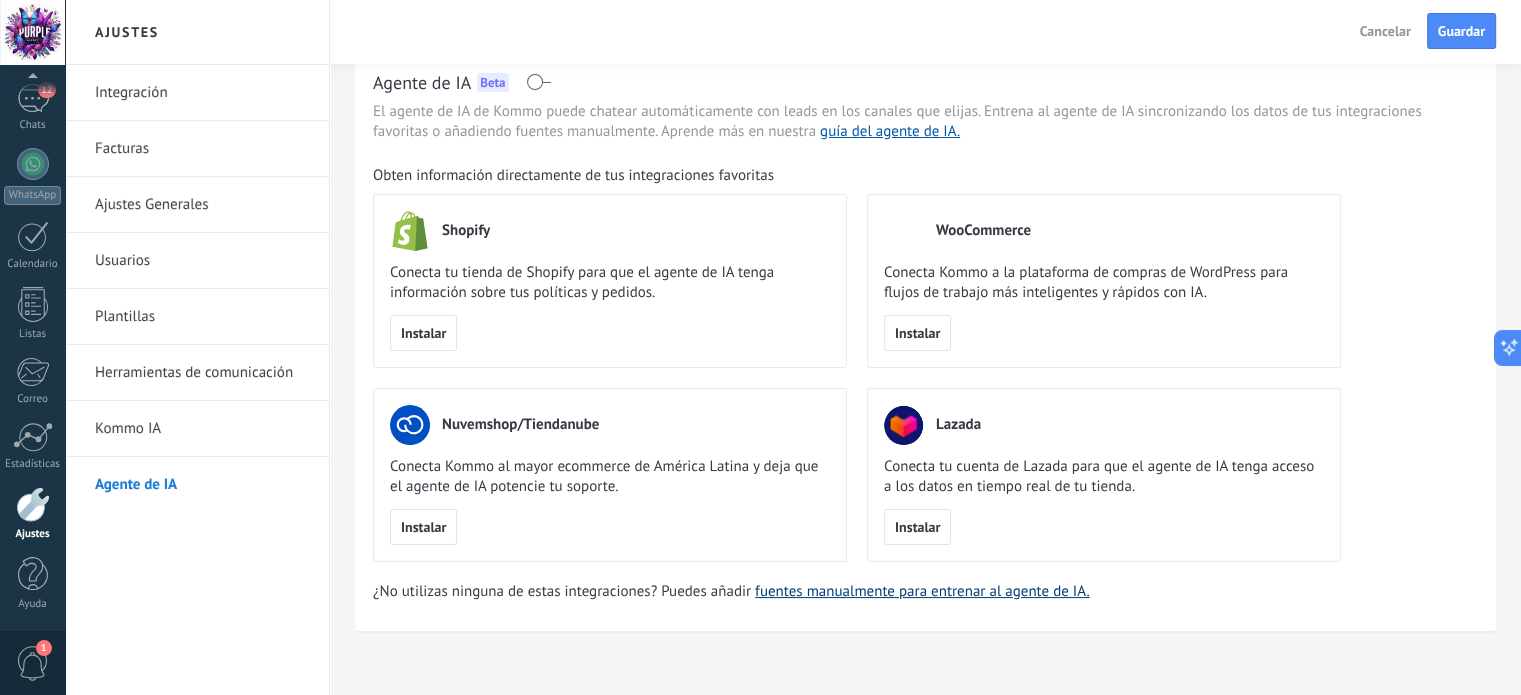 click on "fuentes manualmente para entrenar al agente de IA." at bounding box center (922, 591) 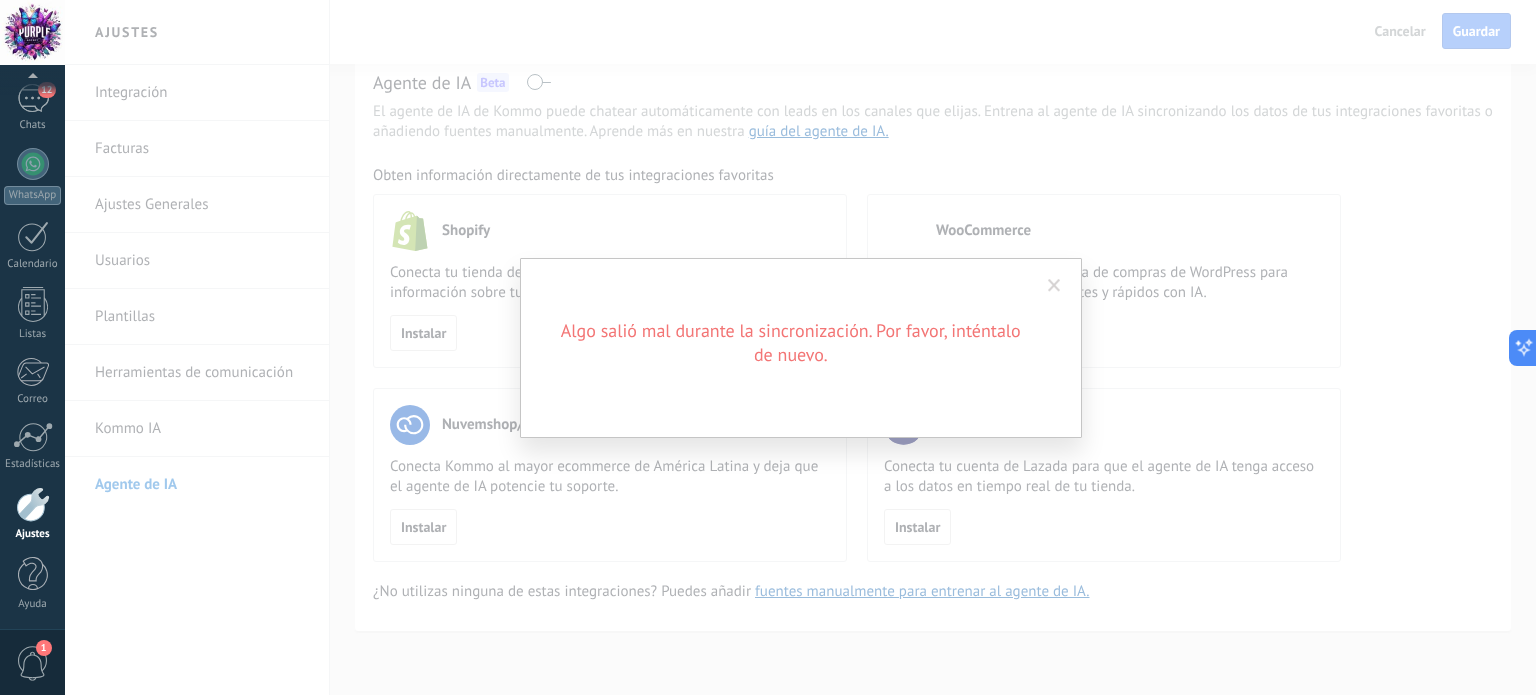 click at bounding box center (1054, 286) 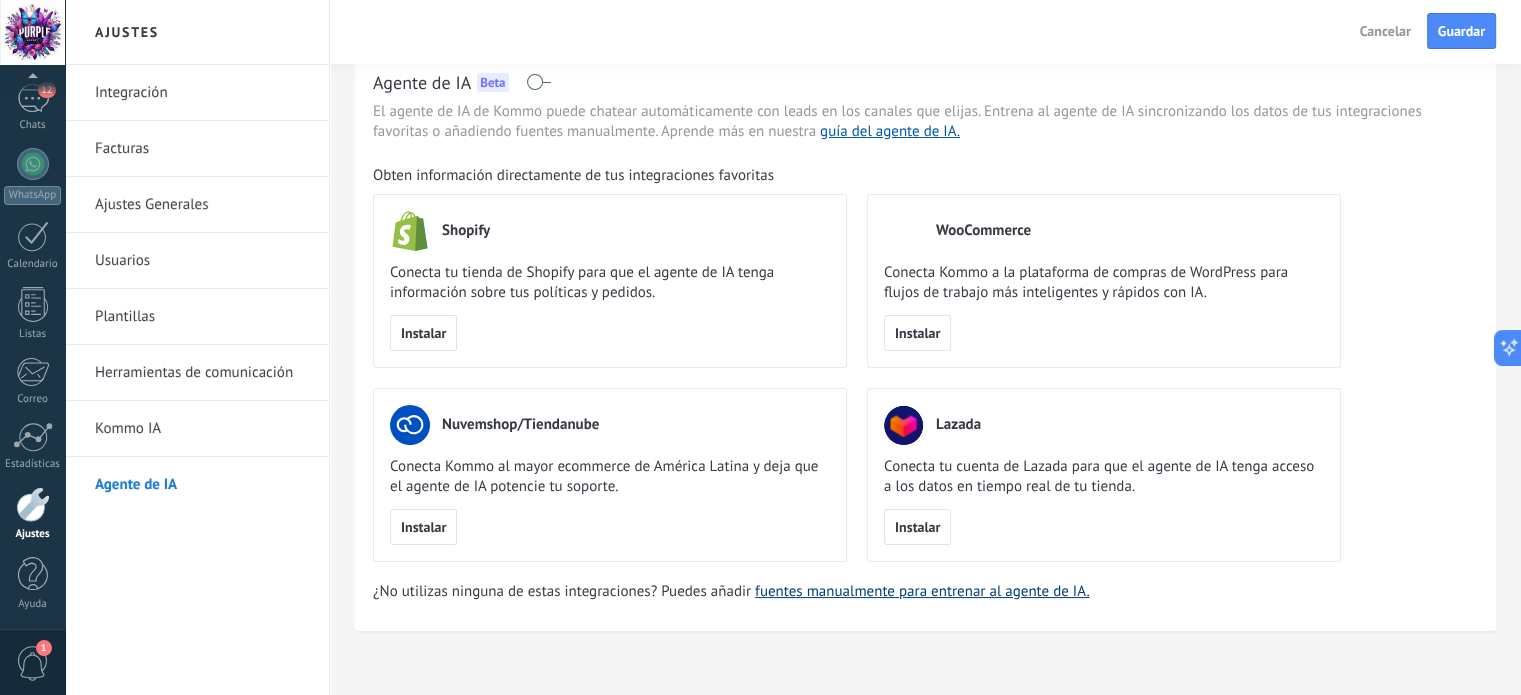 click on "fuentes manualmente para entrenar al agente de IA." at bounding box center (922, 591) 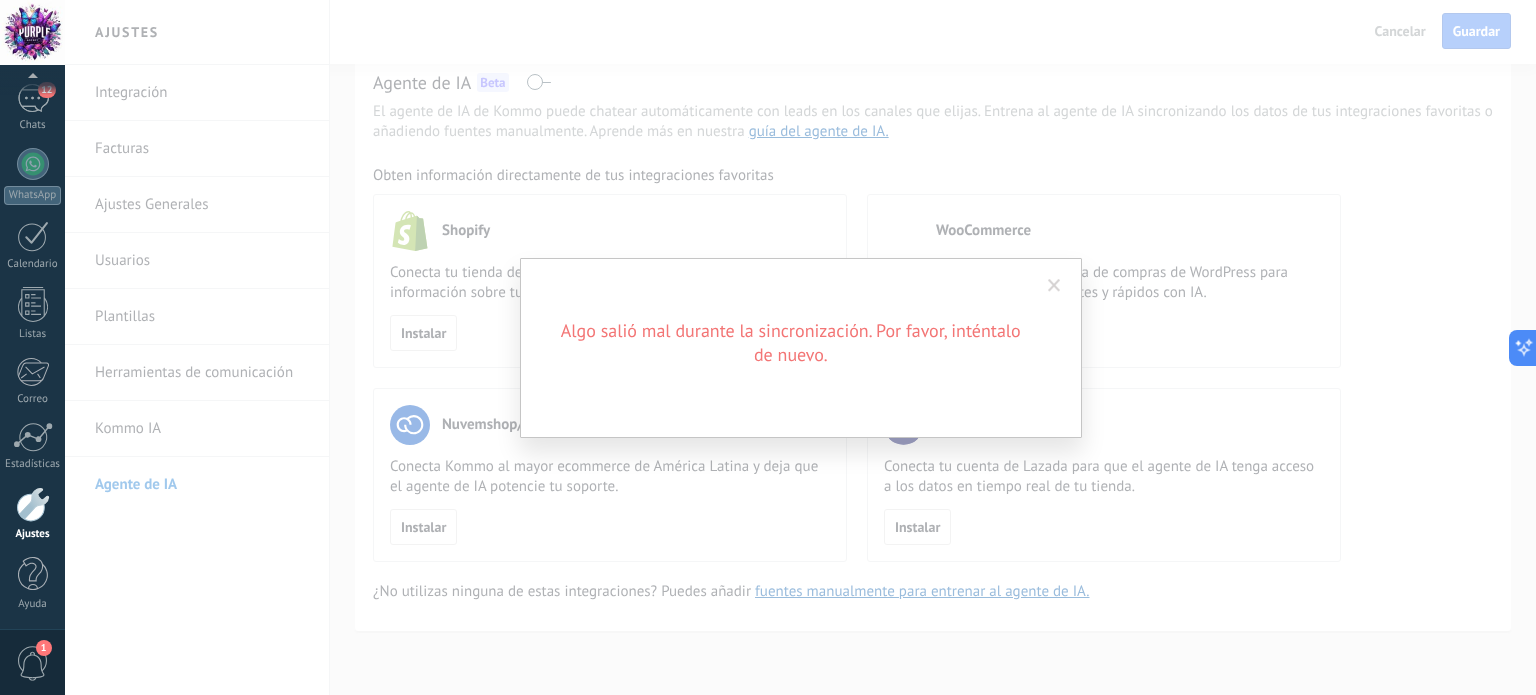 click at bounding box center (1054, 286) 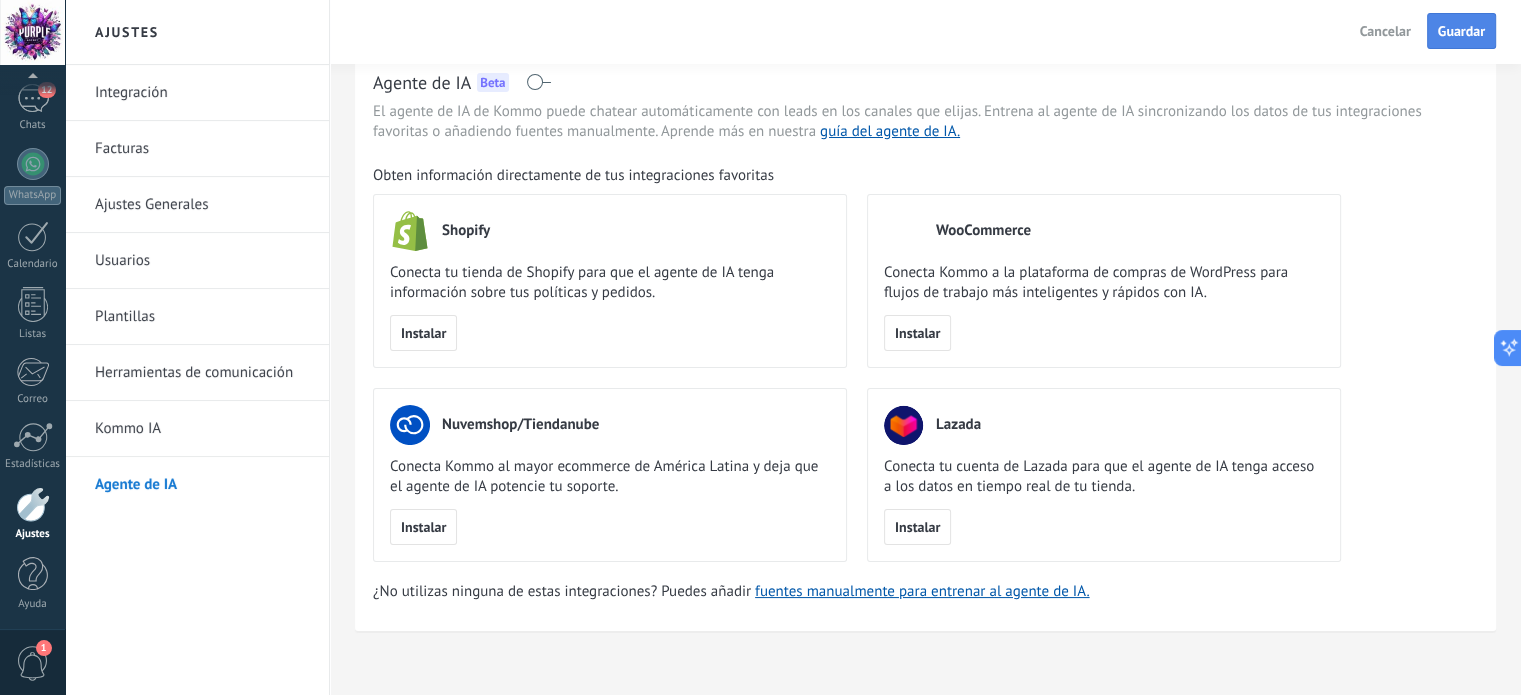 click on "Guardar" at bounding box center (1461, 31) 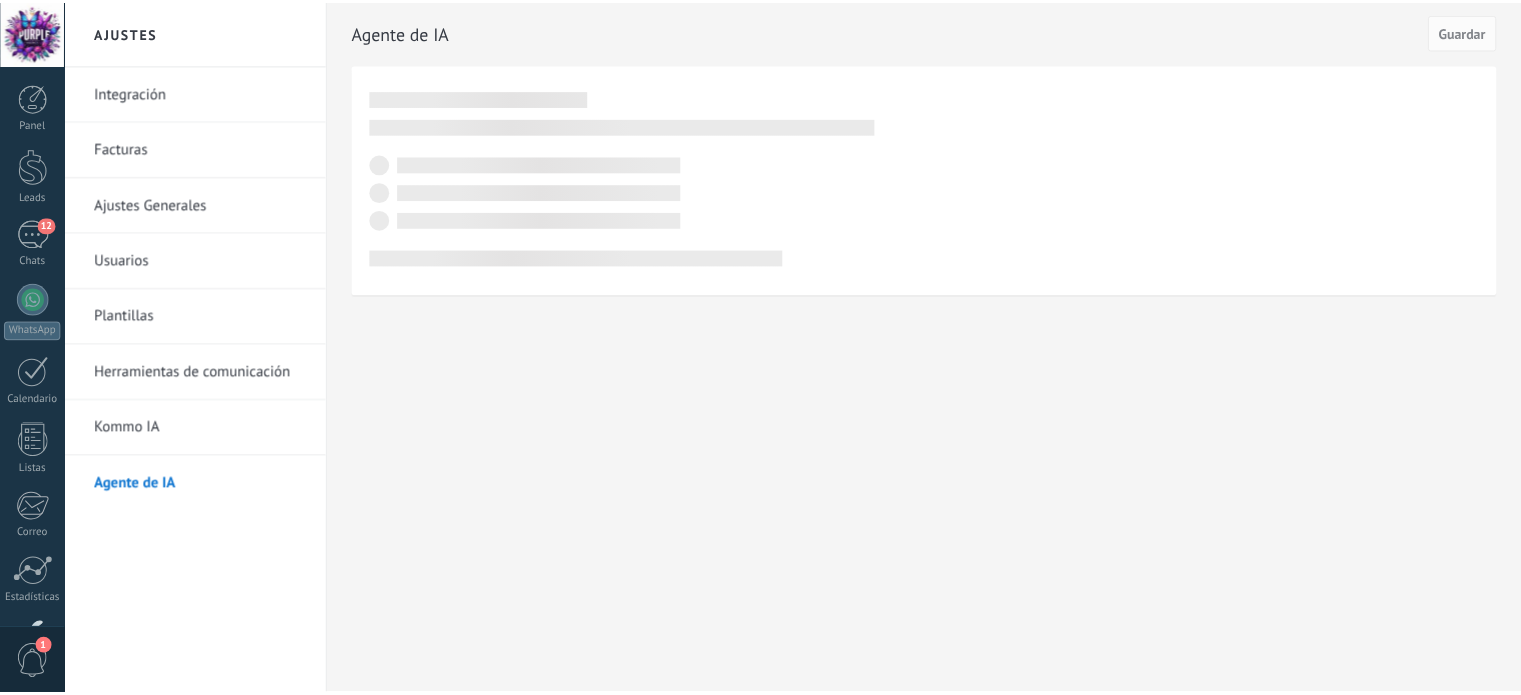 scroll, scrollTop: 0, scrollLeft: 0, axis: both 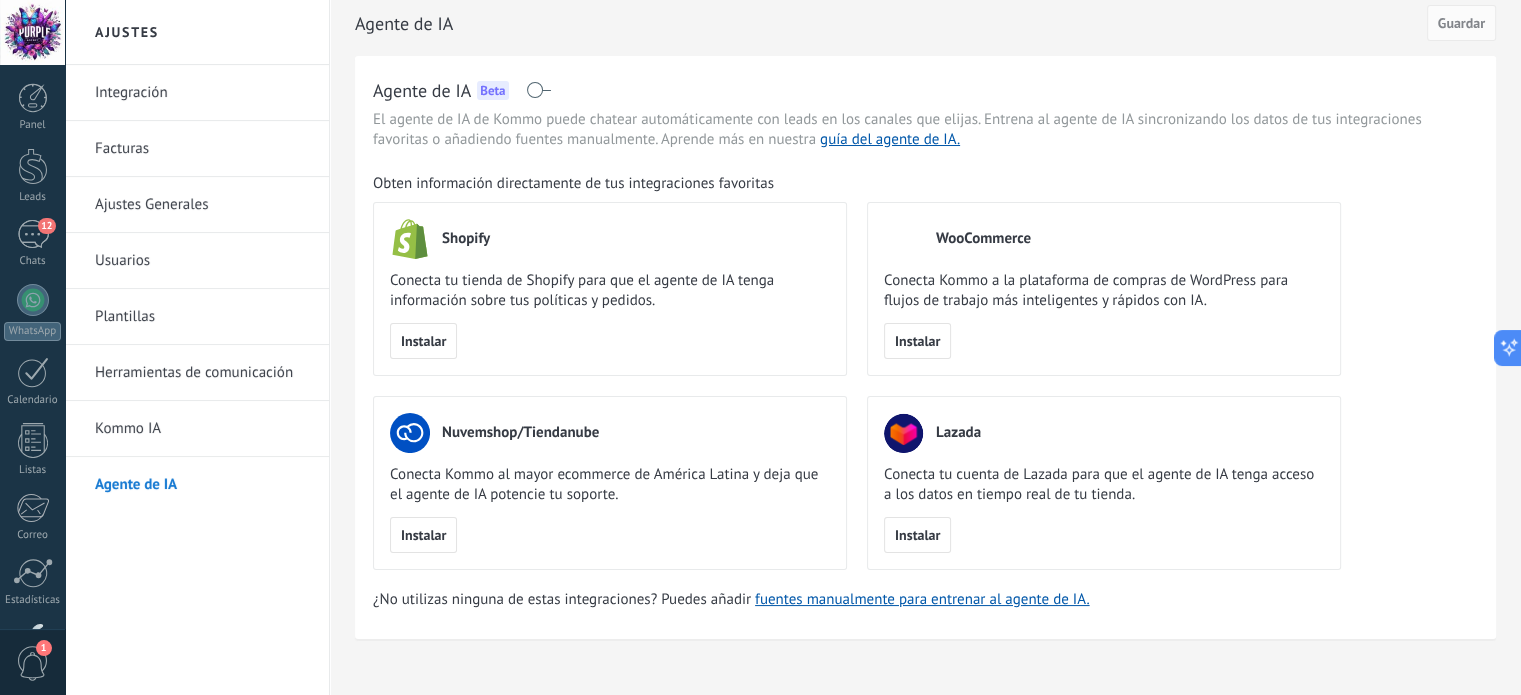 click on "Kommo IA" at bounding box center (202, 429) 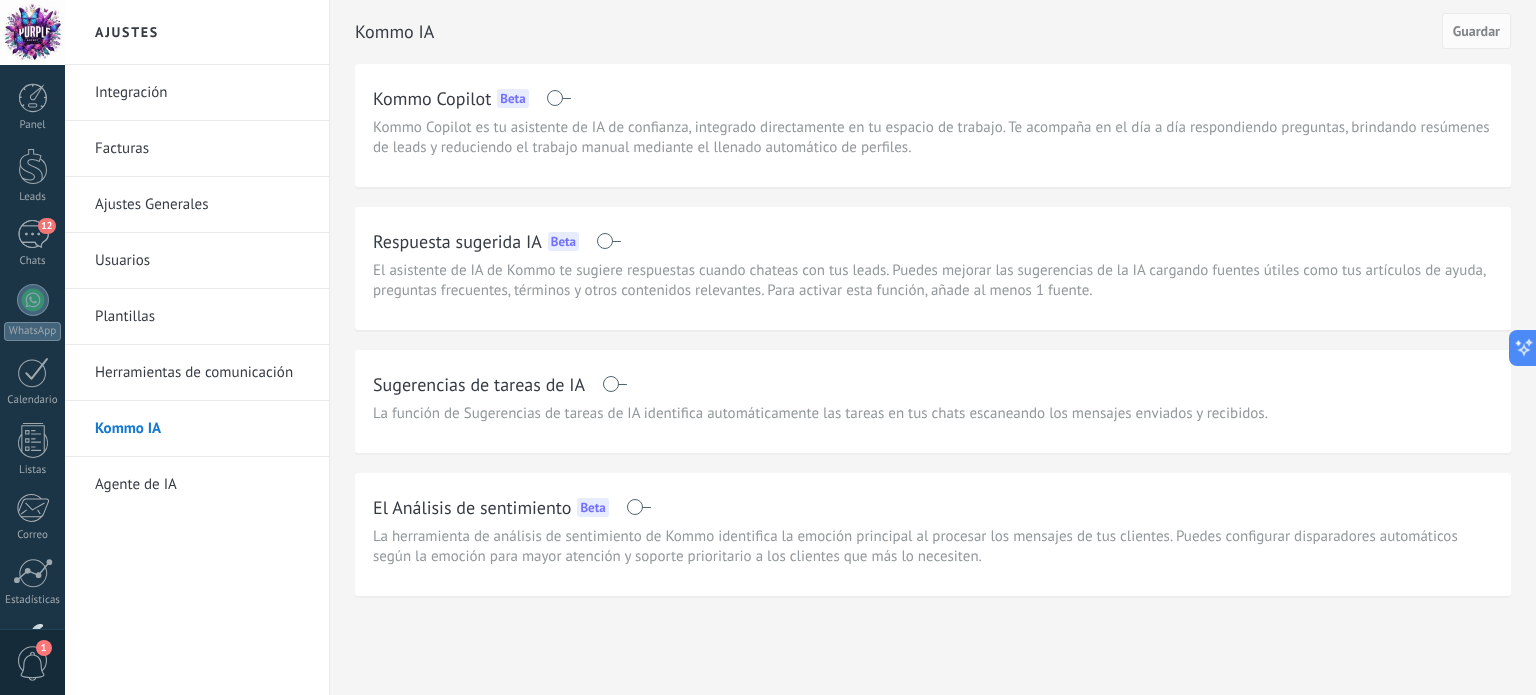 click on "Agente de IA" at bounding box center (202, 485) 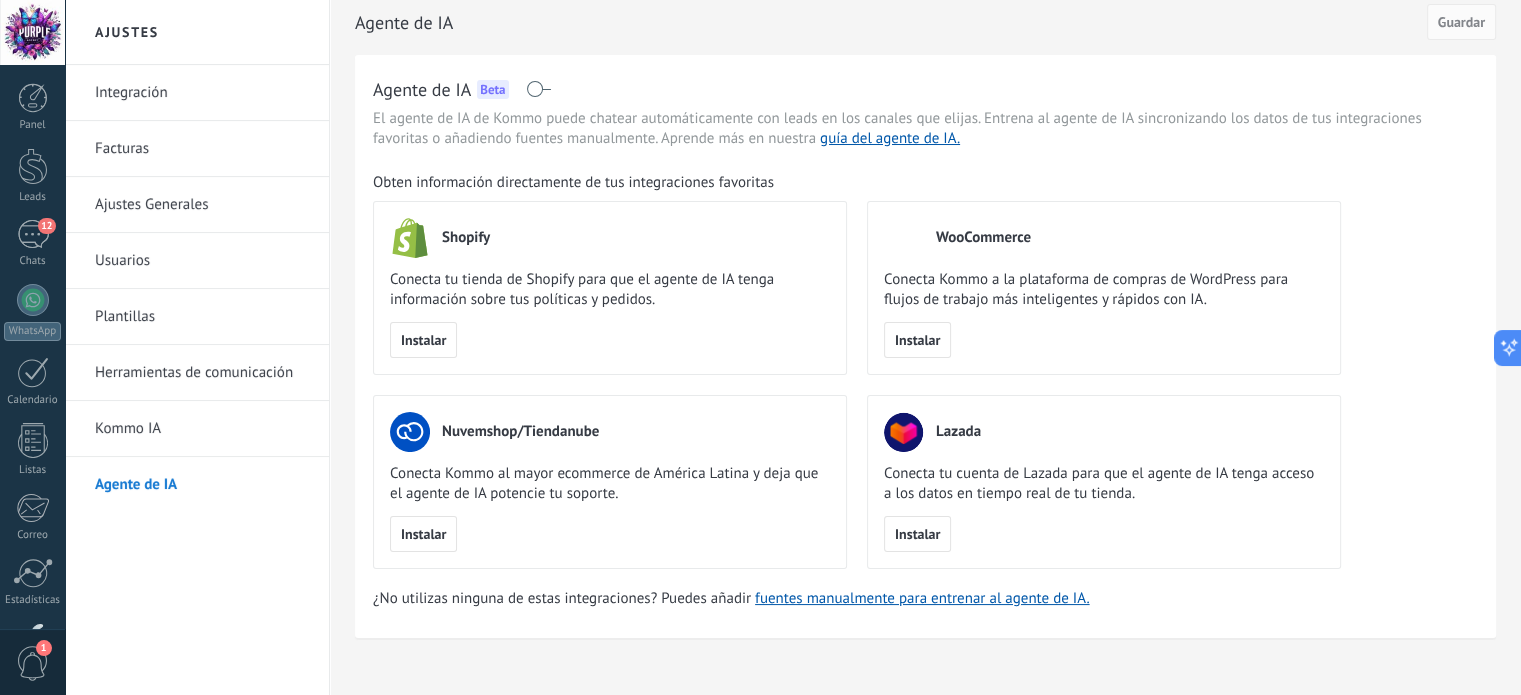 scroll, scrollTop: 16, scrollLeft: 0, axis: vertical 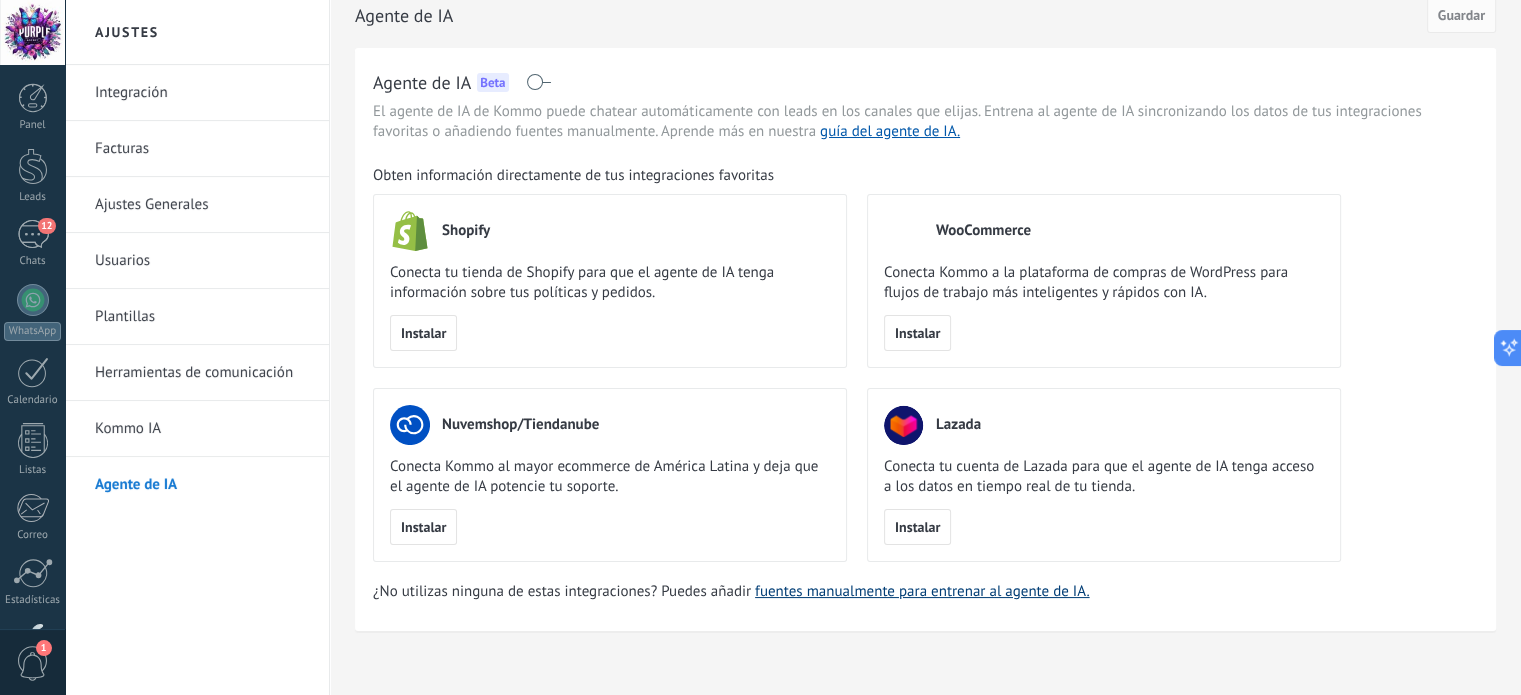 click on "fuentes manualmente para entrenar al agente de IA." at bounding box center (922, 591) 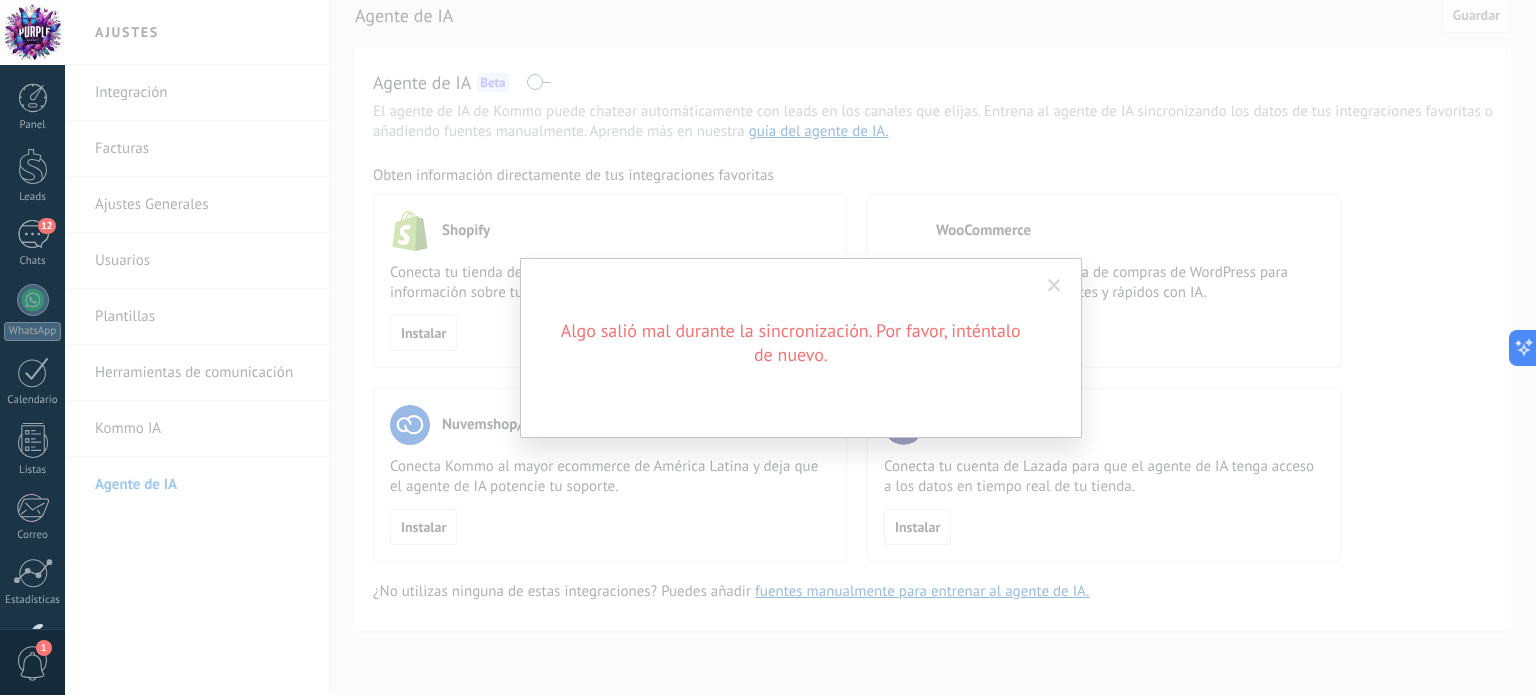 click at bounding box center (1054, 286) 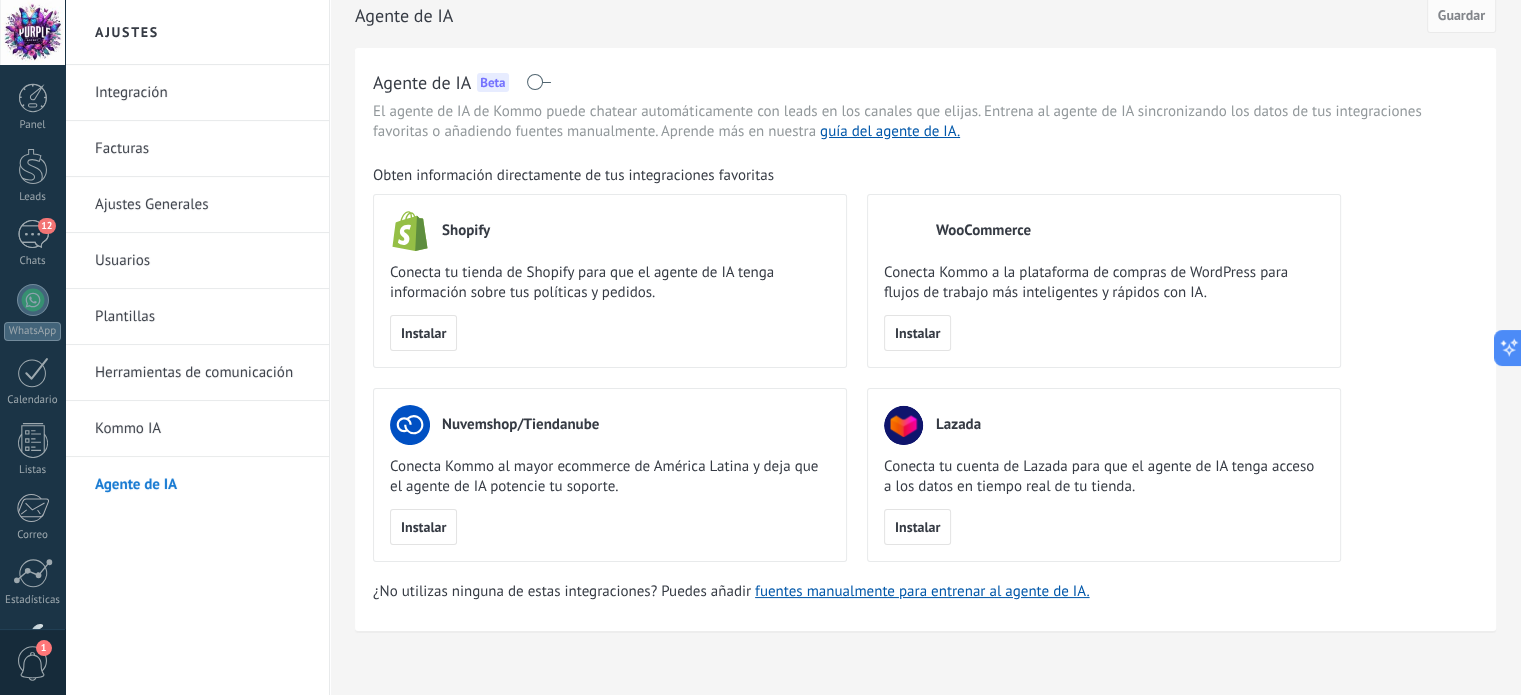 click on "Obten información directamente de tus integraciones favoritas Shopify Conecta tu tienda de Shopify para que el agente de IA tenga información sobre tus políticas y pedidos. Instalar WooCommerce Conecta Kommo a la plataforma de compras de WordPress para flujos de trabajo más inteligentes y rápidos con IA. Instalar Nuvemshop/Tiendanube Conecta Kommo al mayor ecommerce de América Latina y deja que el agente de IA potencie tu soporte. Instalar Lazada Conecta tu cuenta de Lazada para que el agente de IA tenga acceso a los datos en tiempo real de tu tienda. Instalar ¿No utilizas ninguna de estas integraciones? Puedes añadir   fuentes manualmente para entrenar al agente de IA." at bounding box center (857, 384) 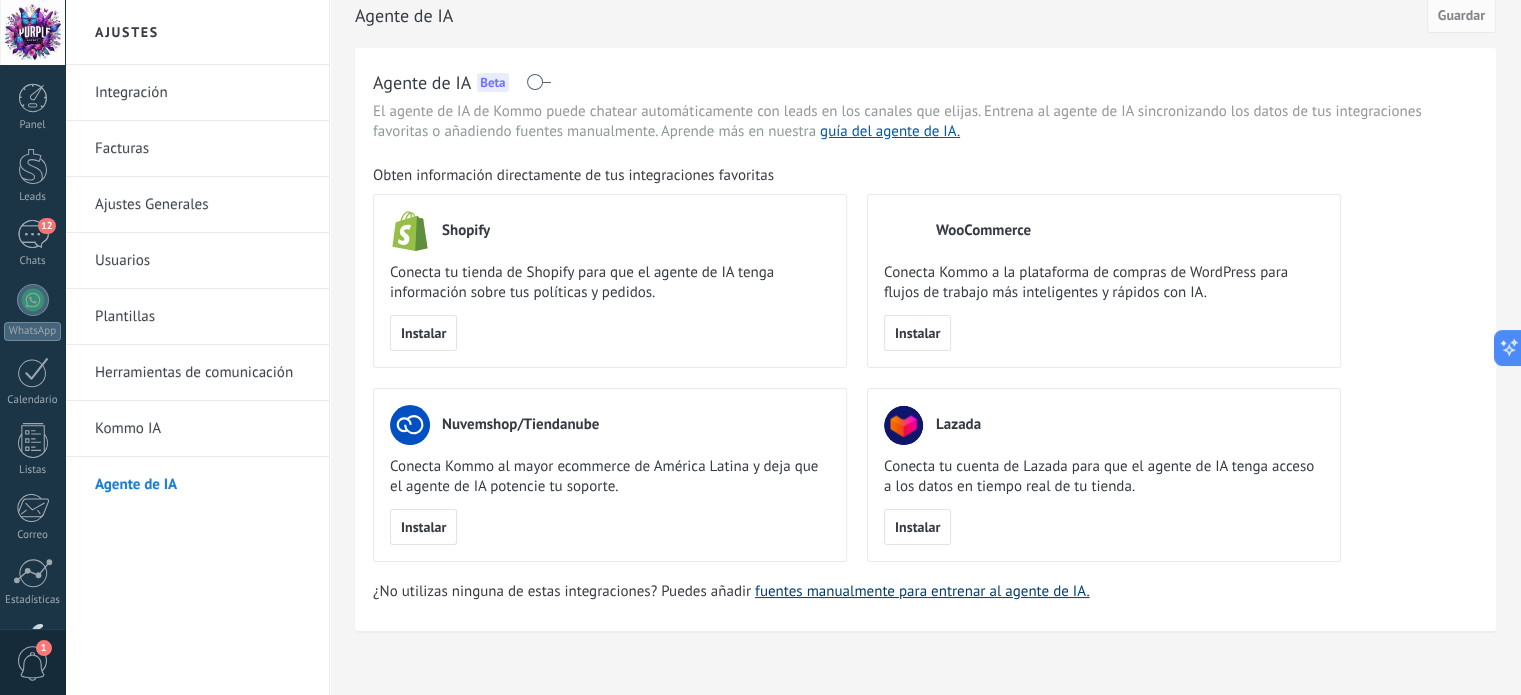click on "fuentes manualmente para entrenar al agente de IA." at bounding box center [922, 591] 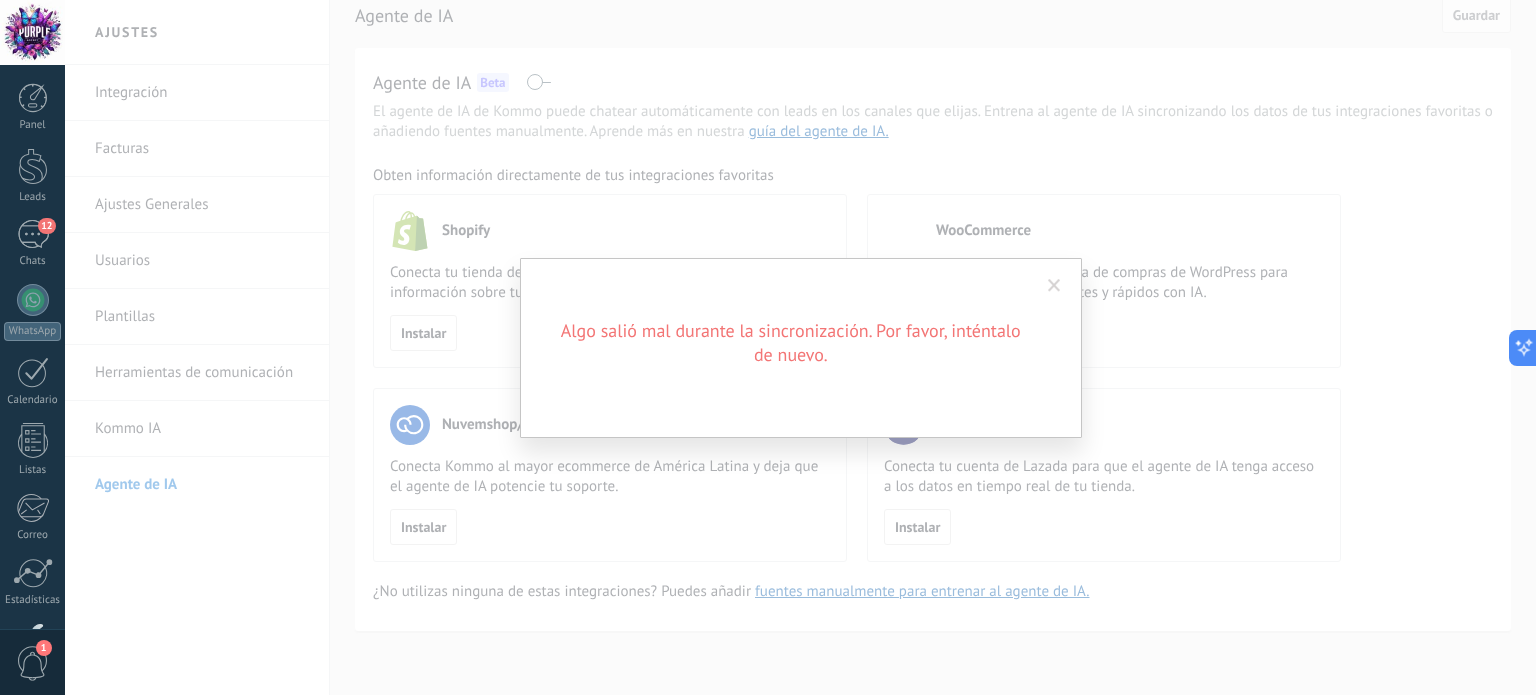 drag, startPoint x: 1056, startPoint y: 283, endPoint x: 1040, endPoint y: 287, distance: 16.492422 